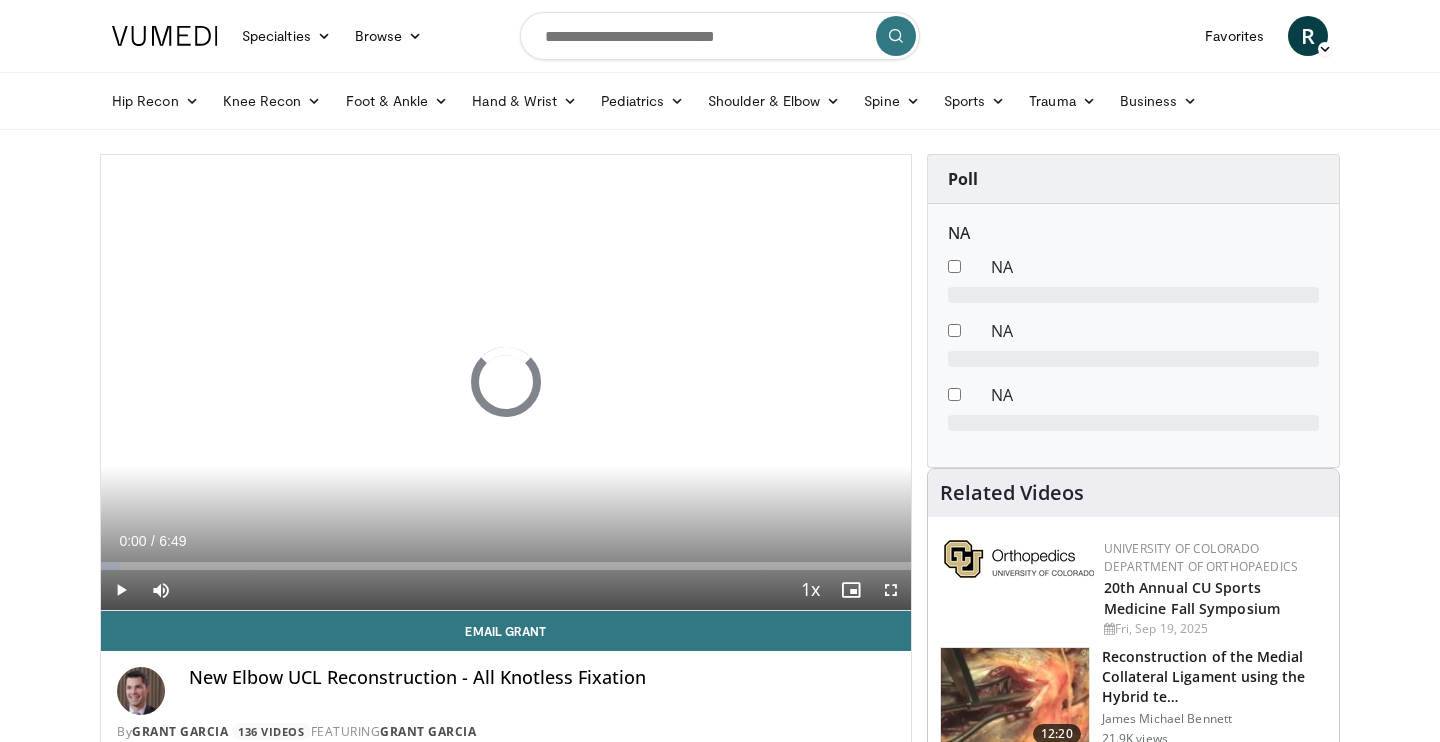 scroll, scrollTop: 0, scrollLeft: 0, axis: both 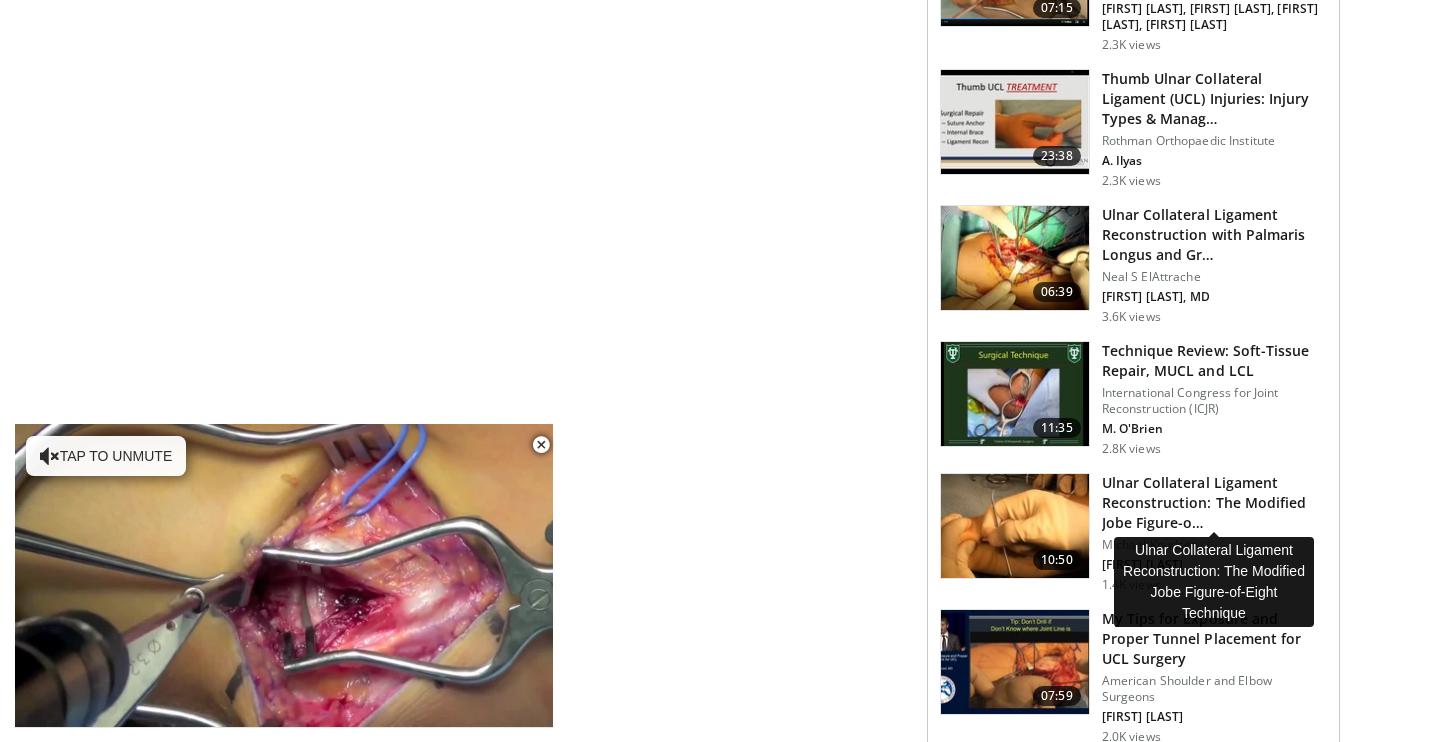 click on "Ulnar Collateral Ligament Reconstruction: The Modified Jobe Figure-o…" at bounding box center [1214, 503] 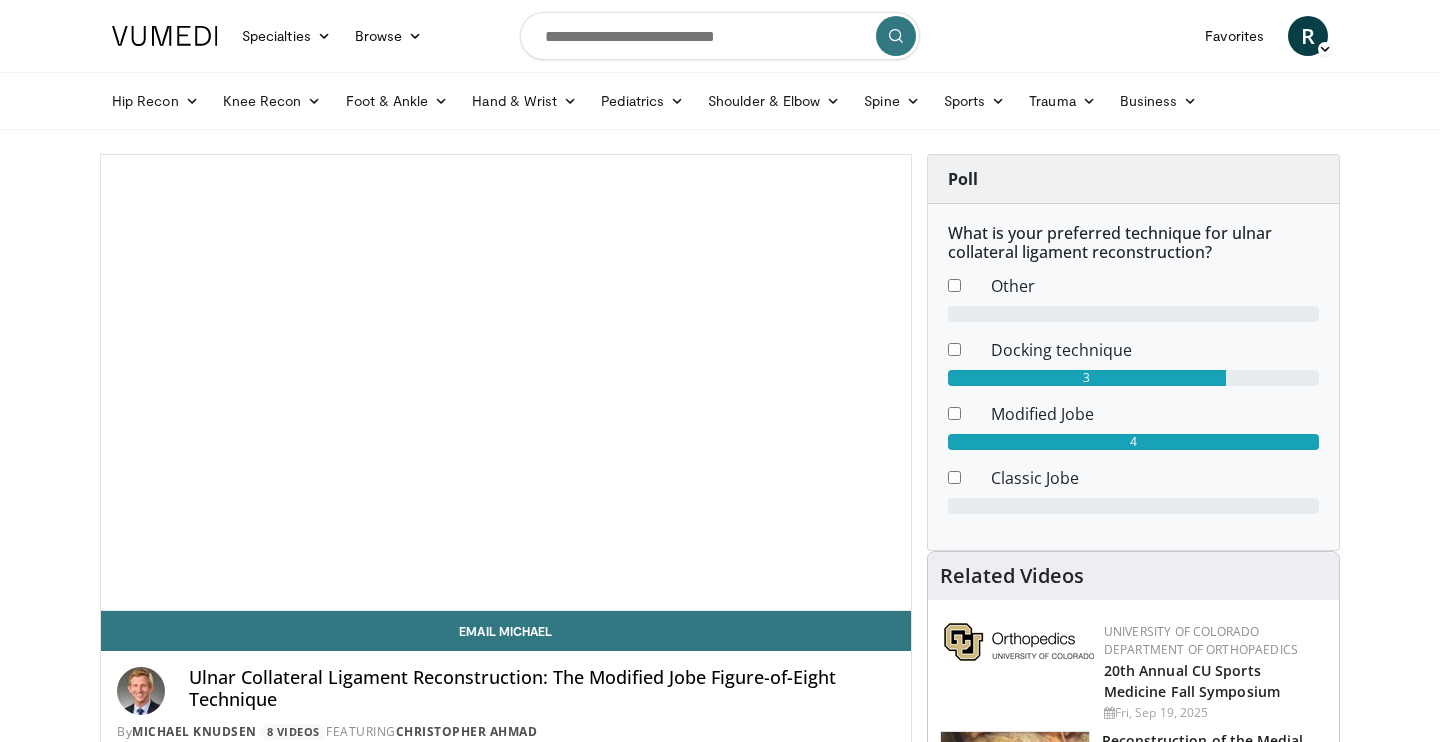 scroll, scrollTop: 0, scrollLeft: 0, axis: both 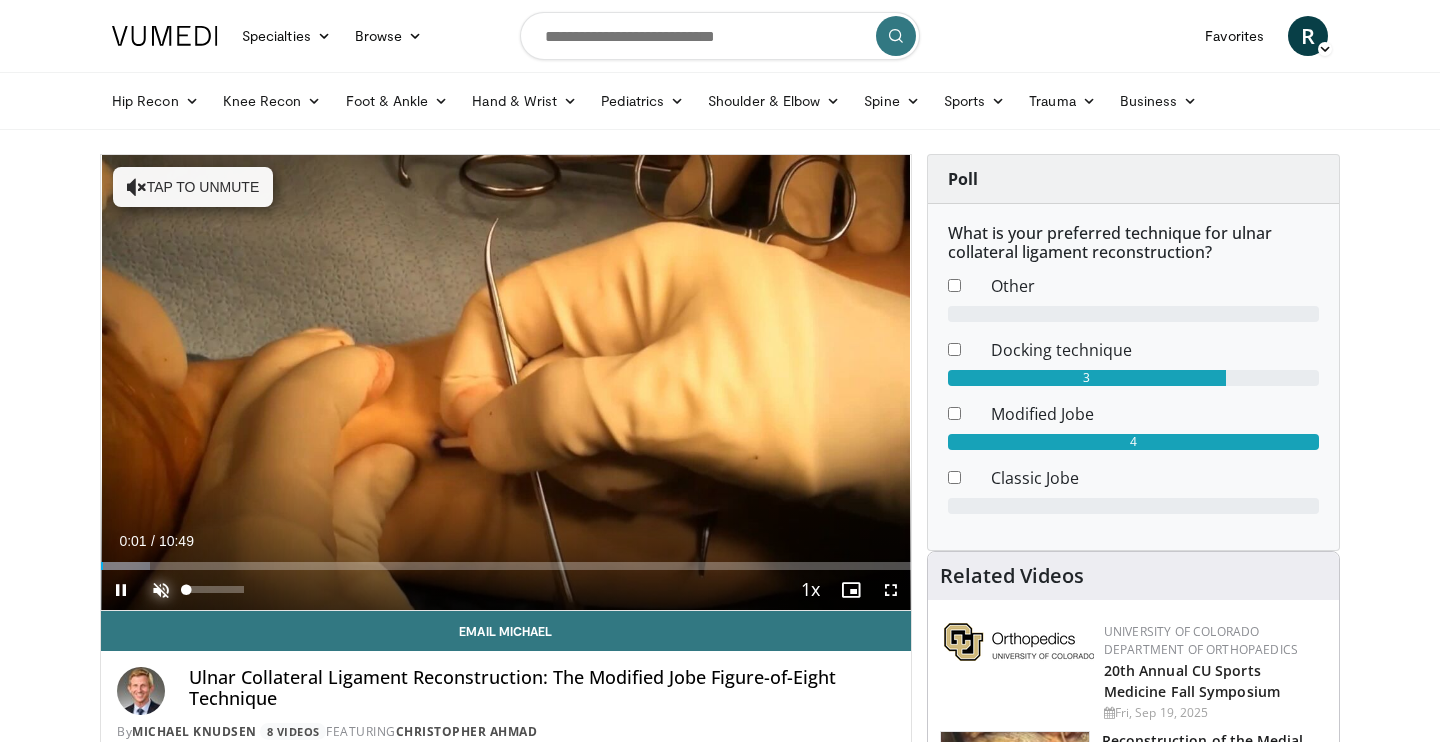 click at bounding box center (161, 590) 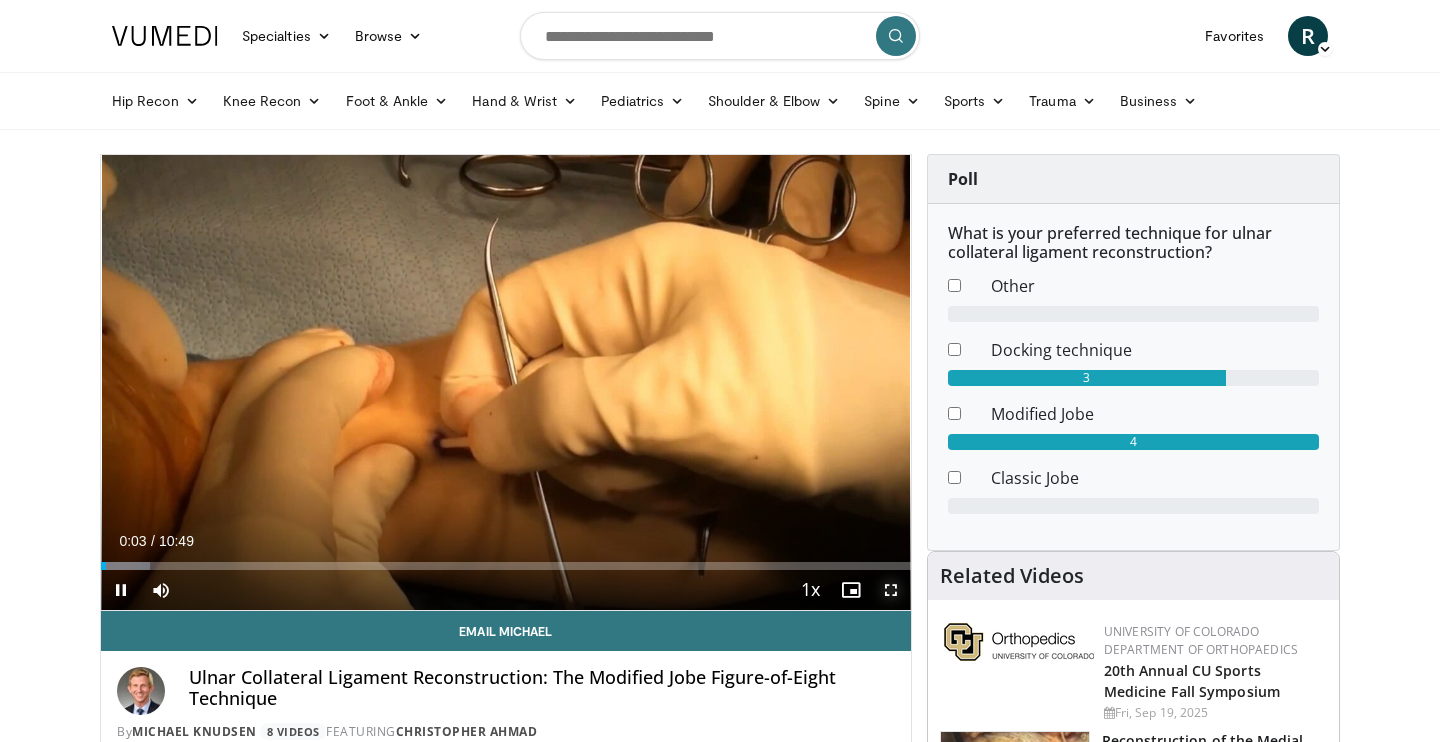 click at bounding box center (891, 590) 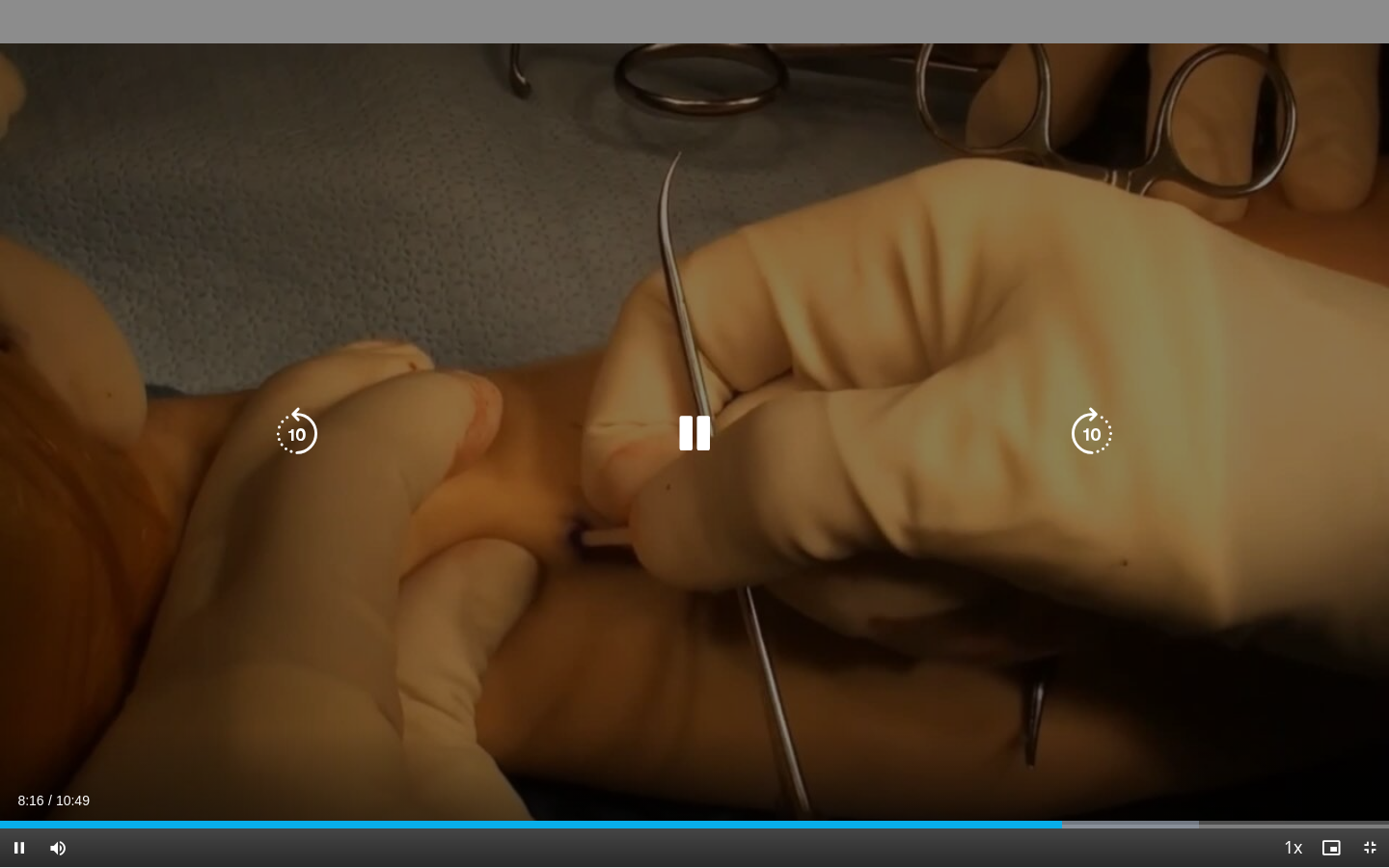 click at bounding box center [297, 434] 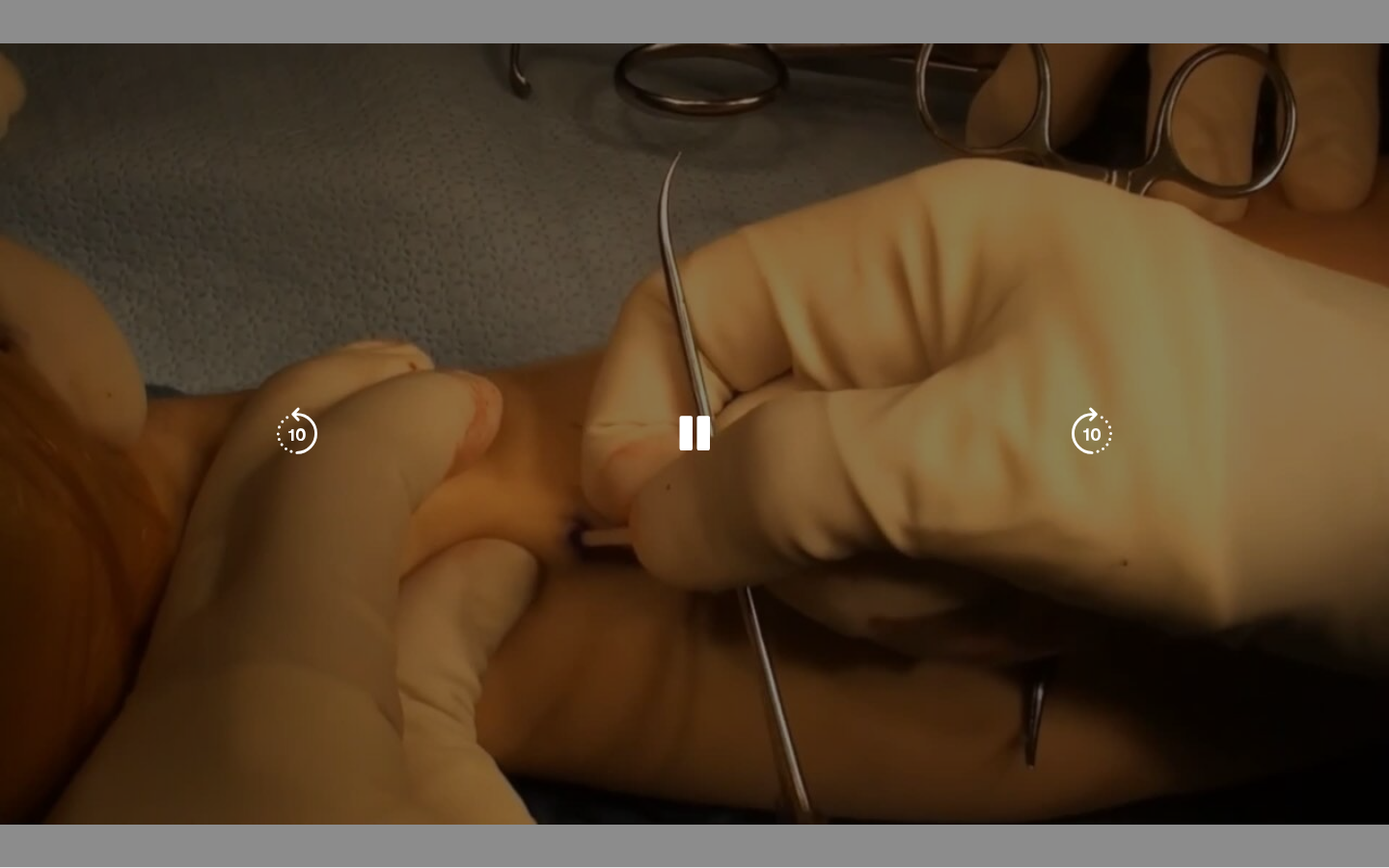 click at bounding box center [297, 434] 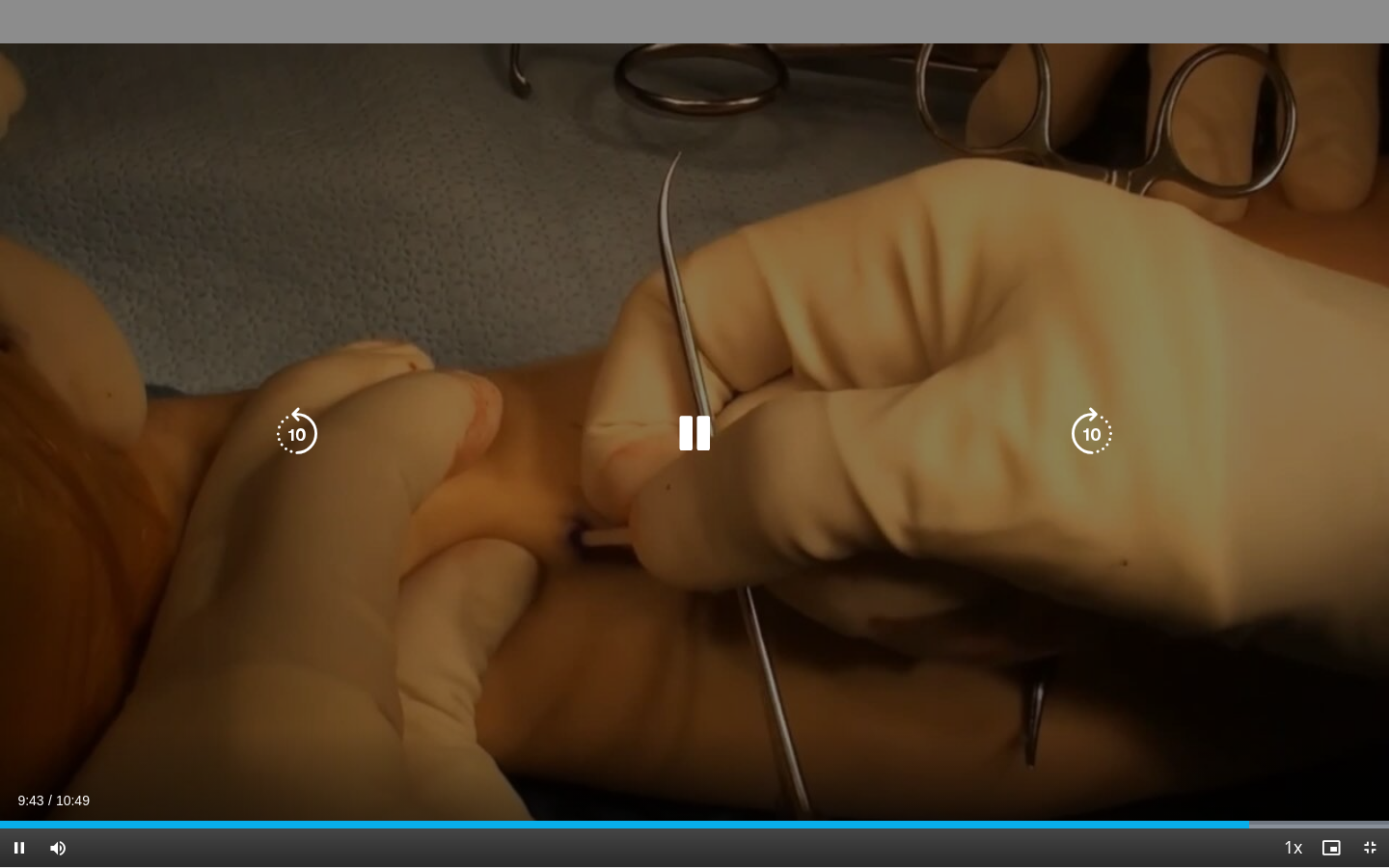click on "10 seconds
Tap to unmute" at bounding box center (694, 433) 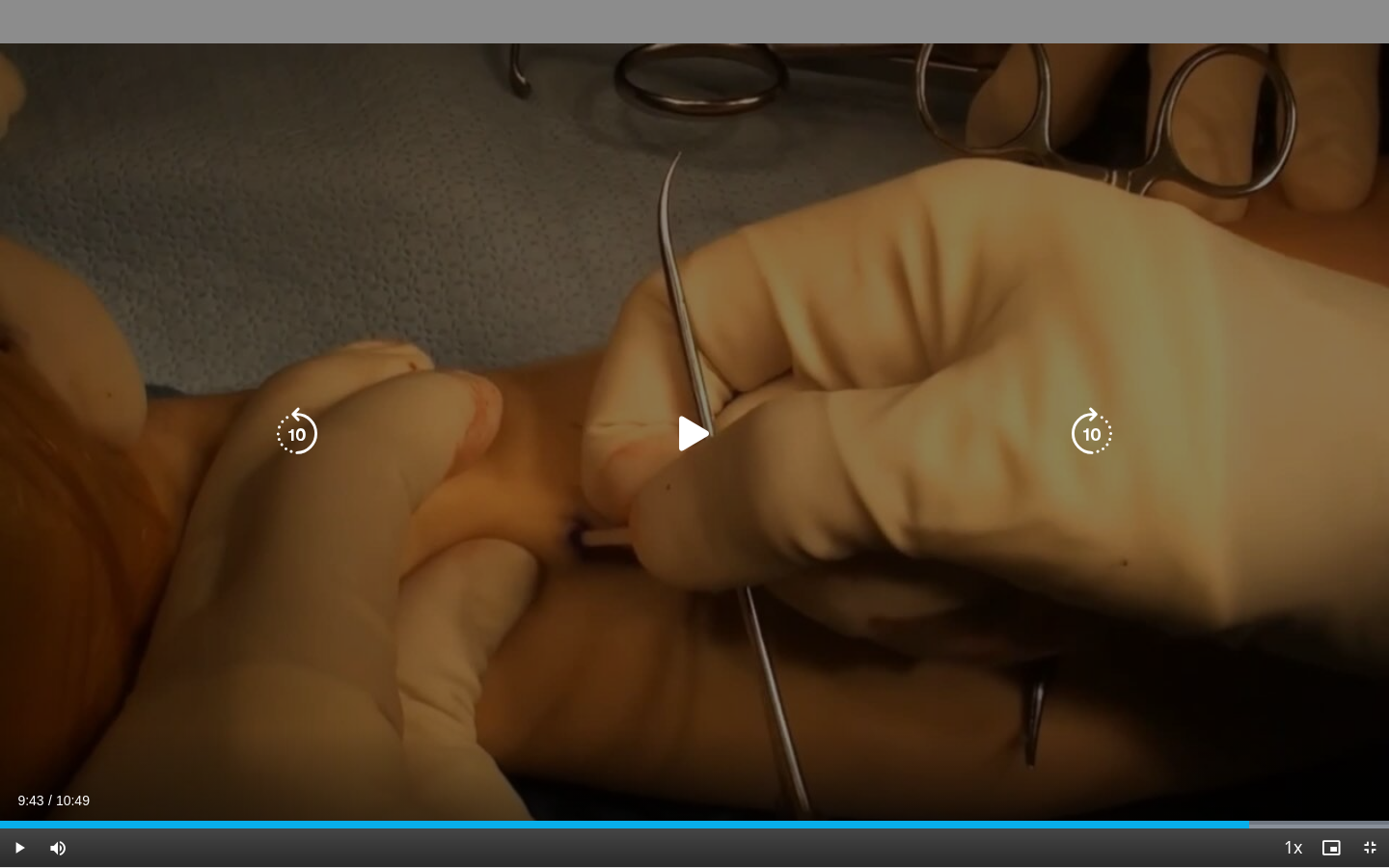 click on "10 seconds
Tap to unmute" at bounding box center (694, 433) 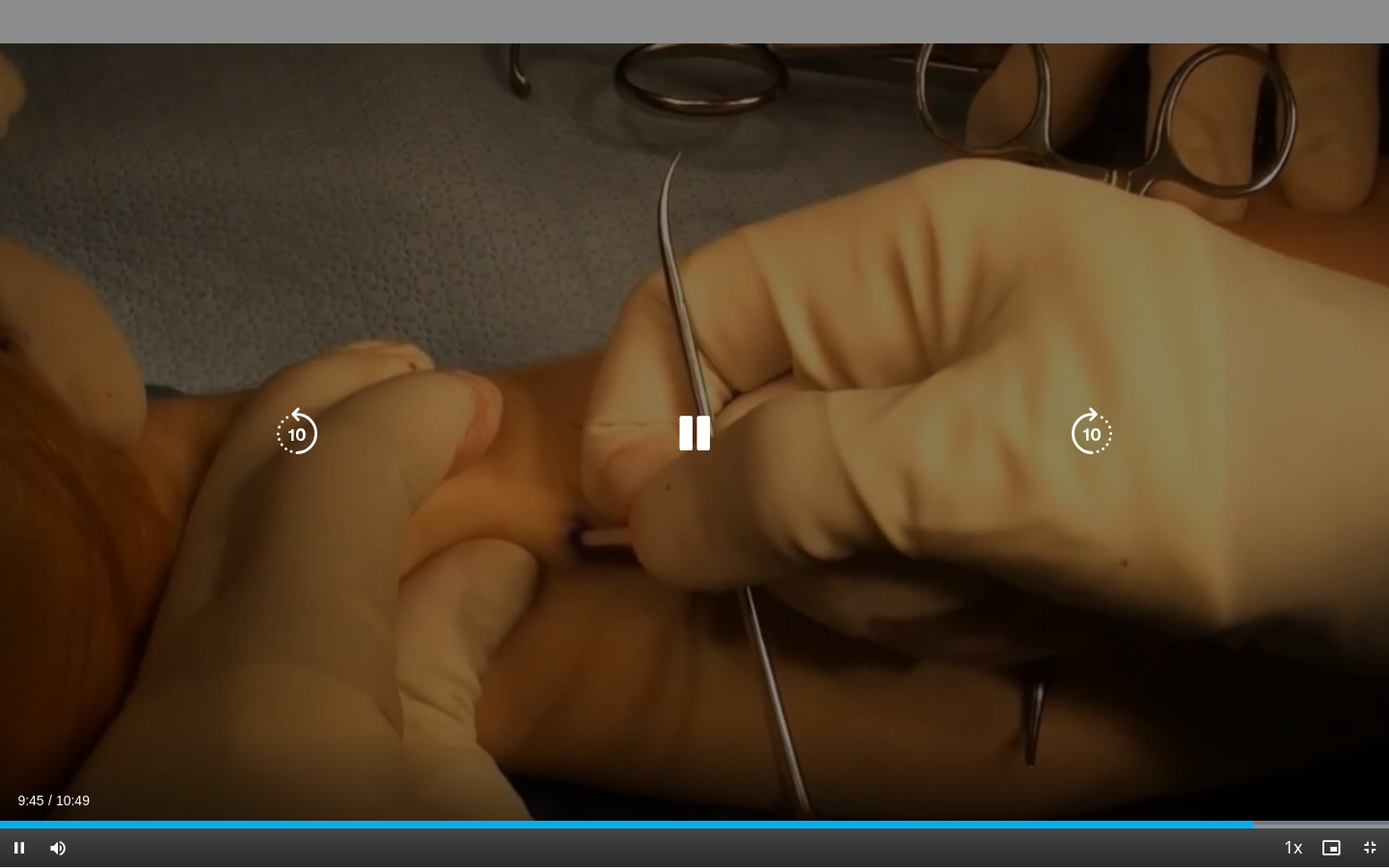 click on "10 seconds
Tap to unmute" at bounding box center [694, 433] 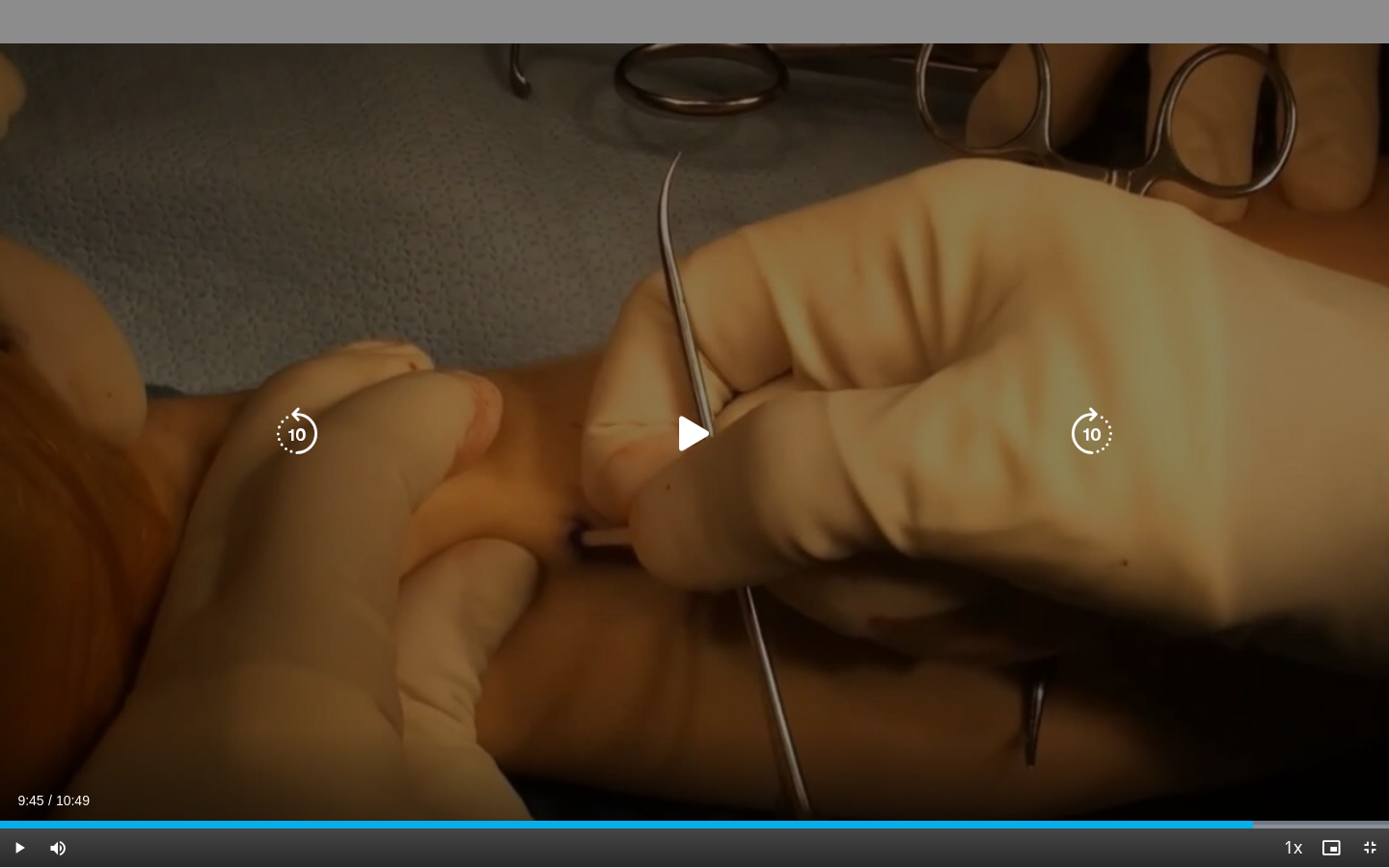 click on "10 seconds
Tap to unmute" at bounding box center (694, 433) 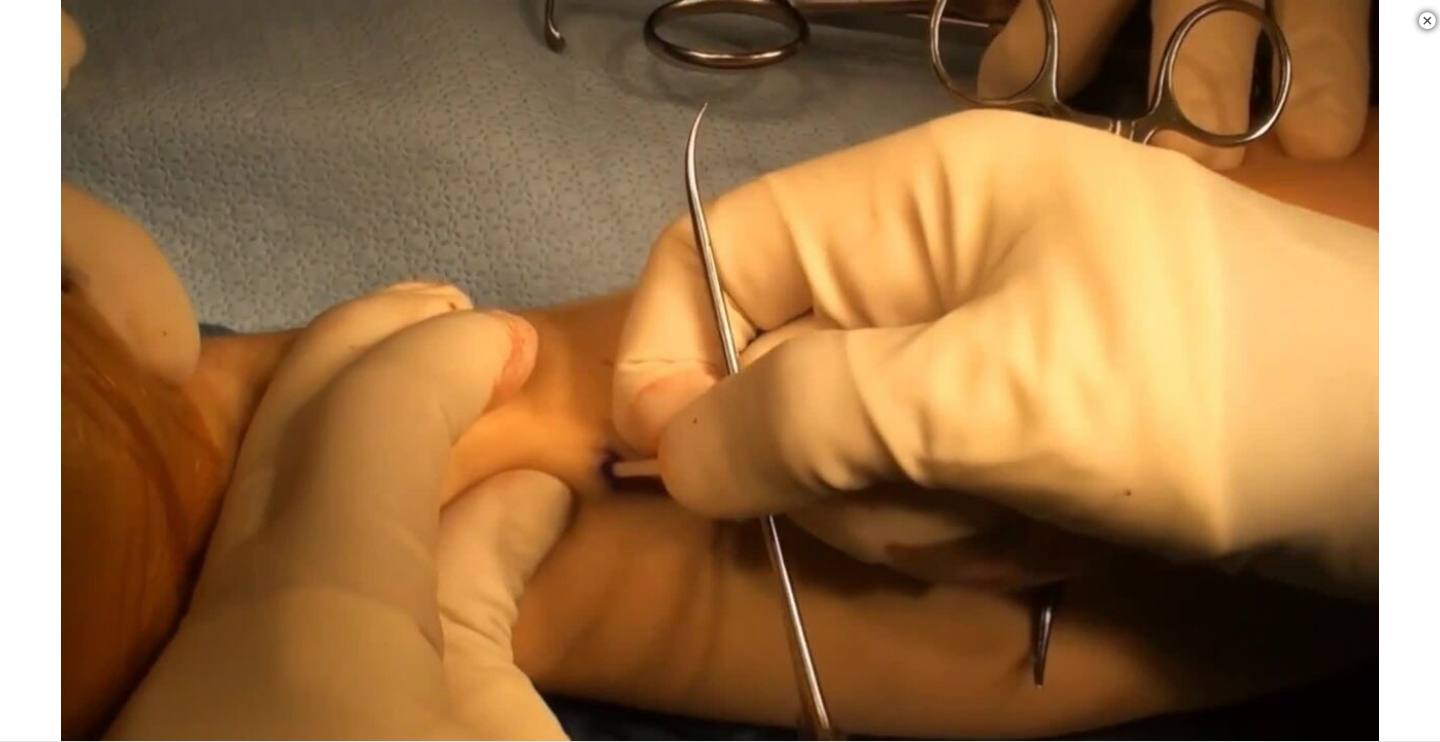 scroll, scrollTop: 515, scrollLeft: 0, axis: vertical 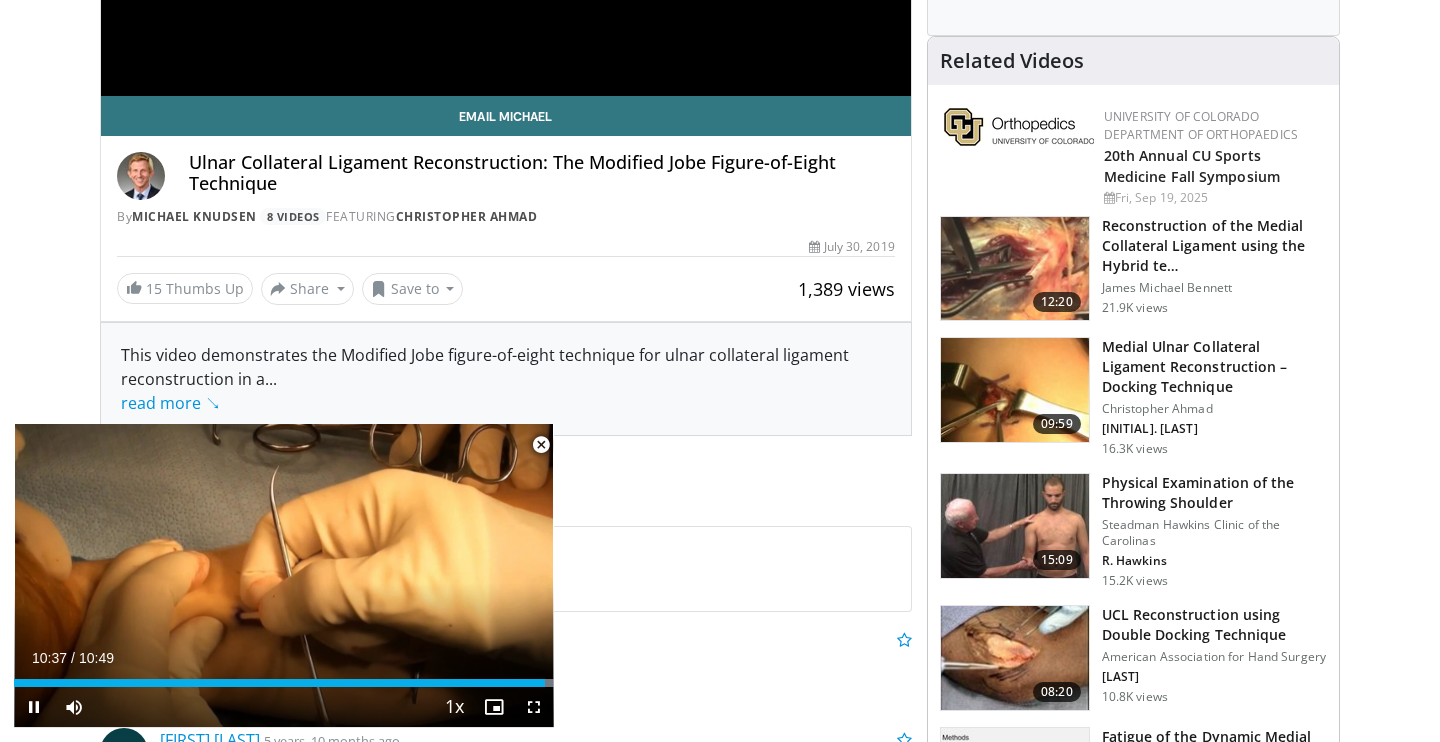 click at bounding box center (541, 445) 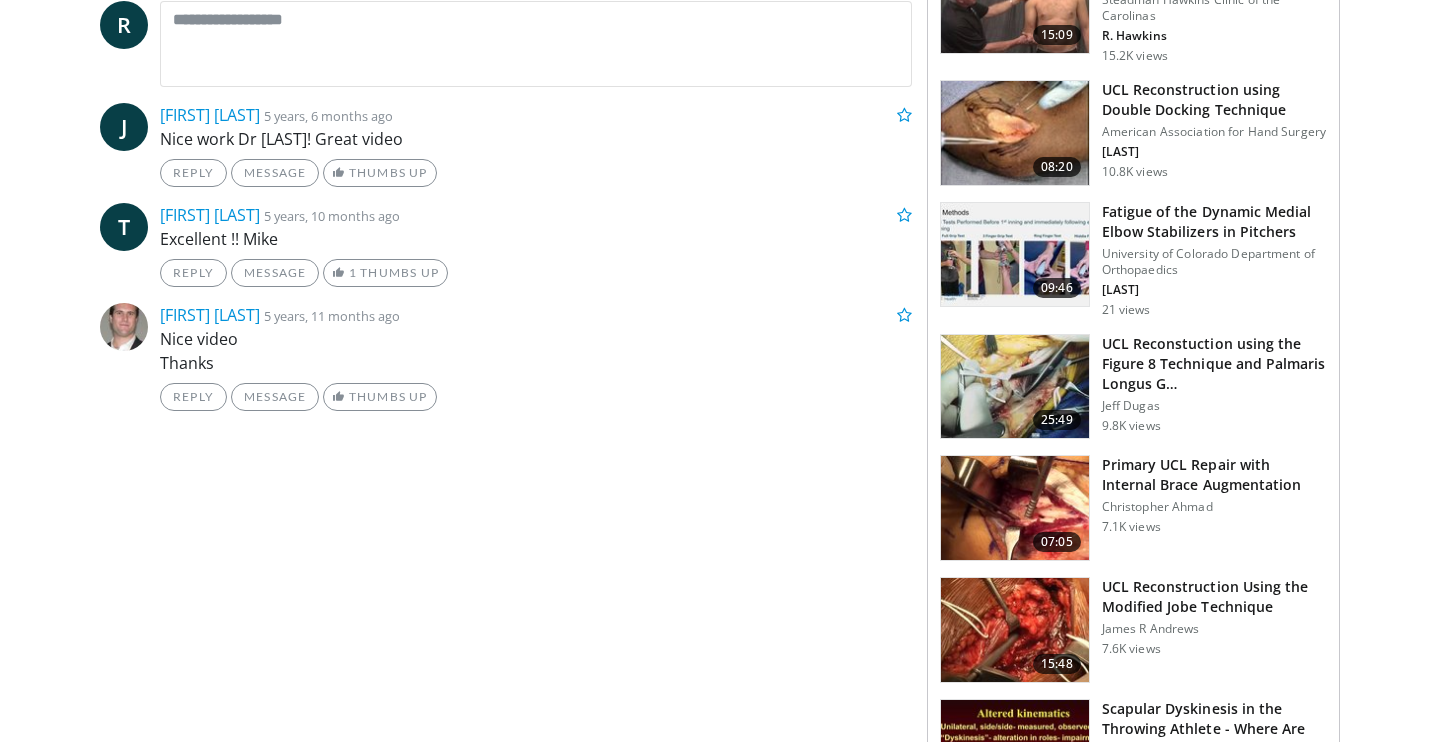scroll, scrollTop: 1044, scrollLeft: 0, axis: vertical 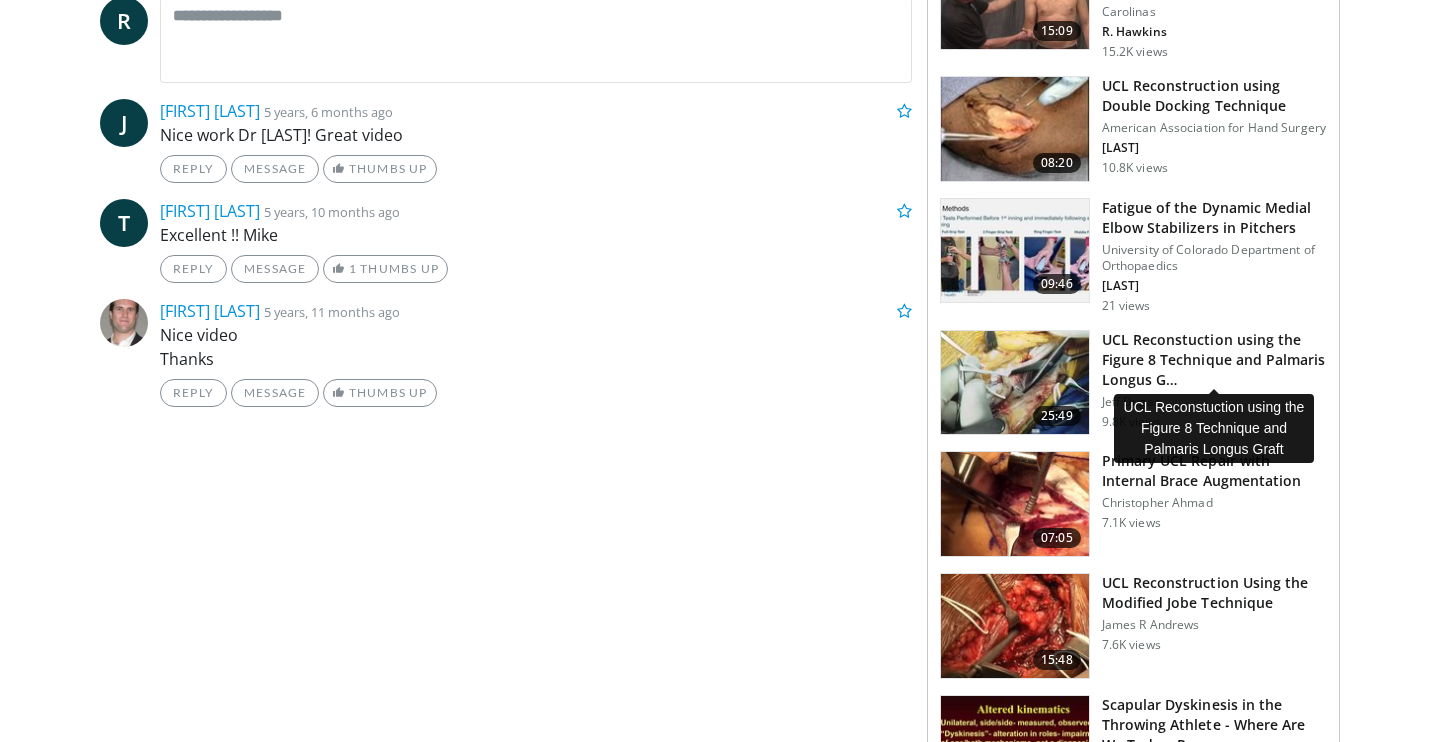 click on "UCL Reconstuction using the Figure 8 Technique and Palmaris Longus G…" at bounding box center (1214, 360) 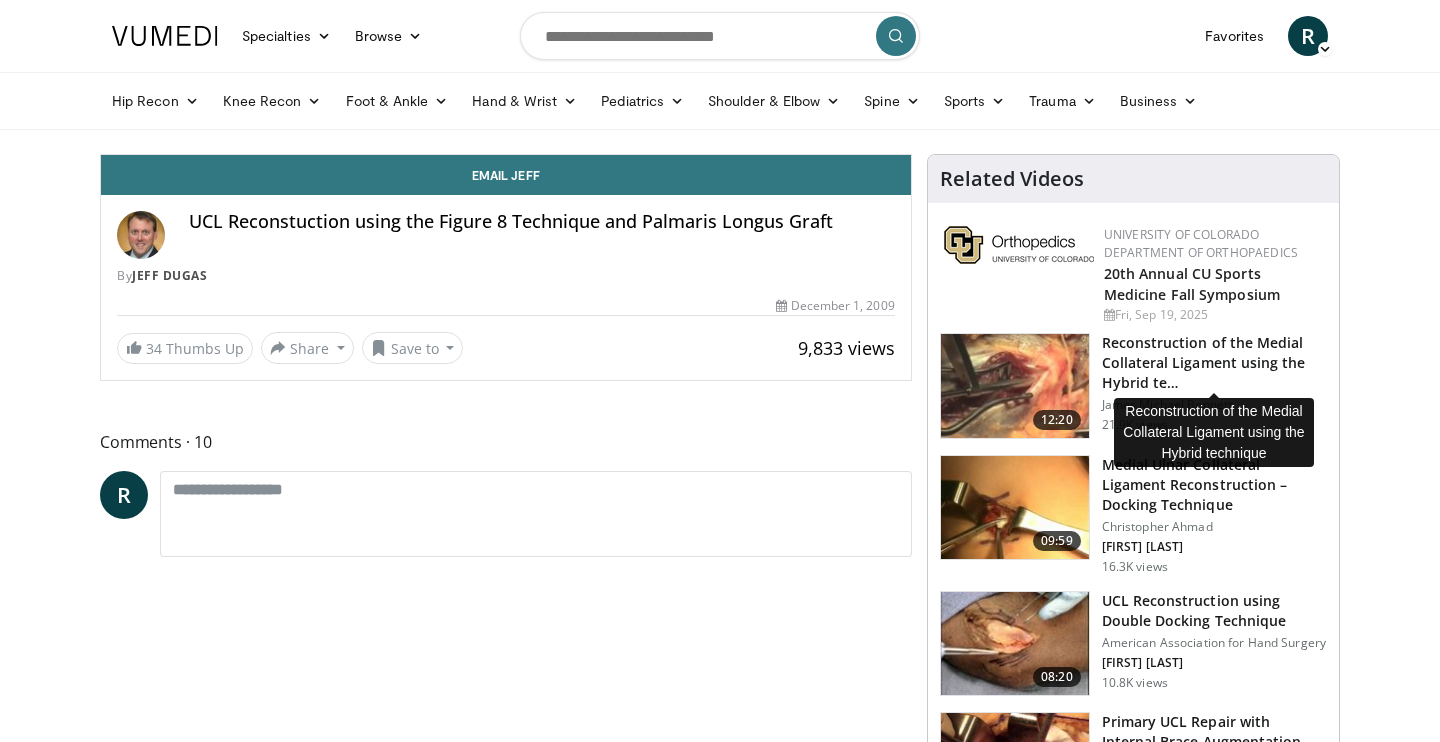 scroll, scrollTop: 0, scrollLeft: 0, axis: both 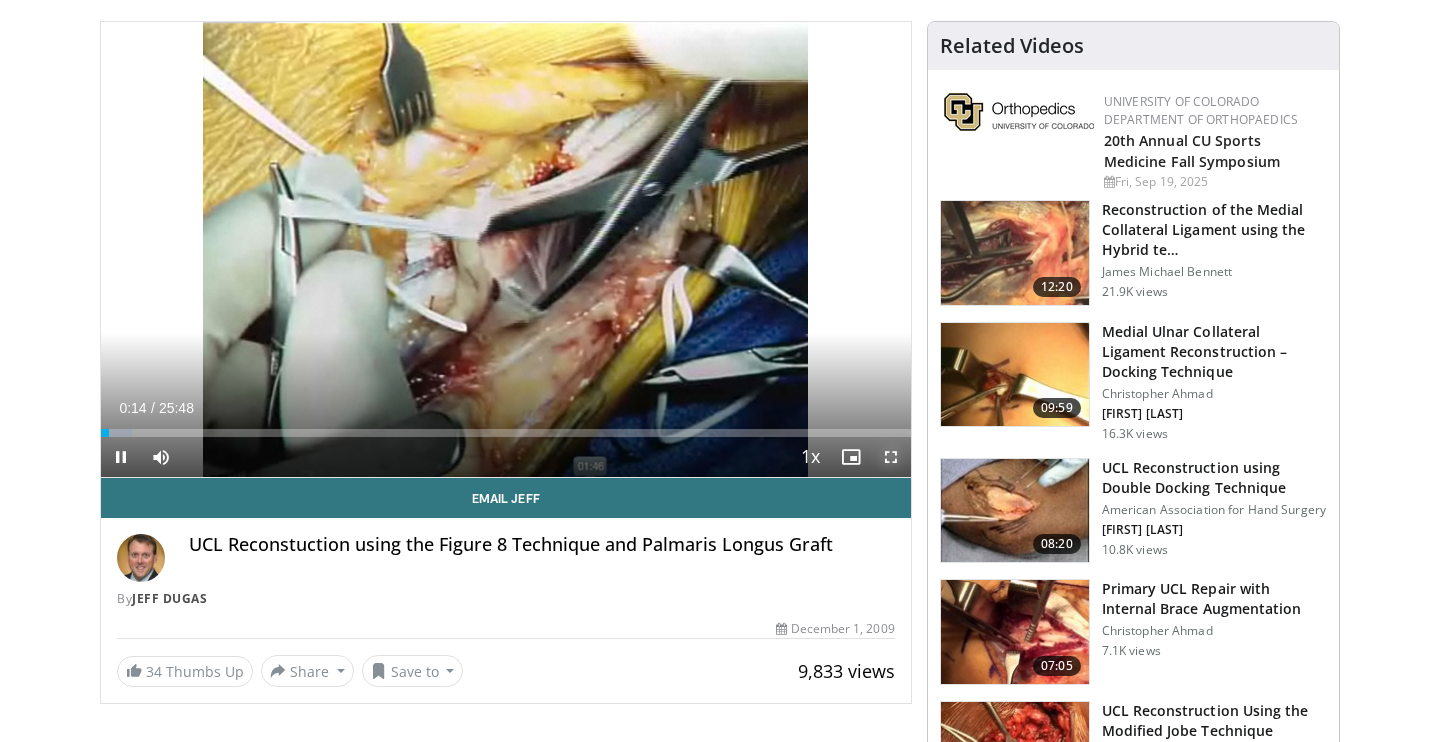 click at bounding box center (891, 457) 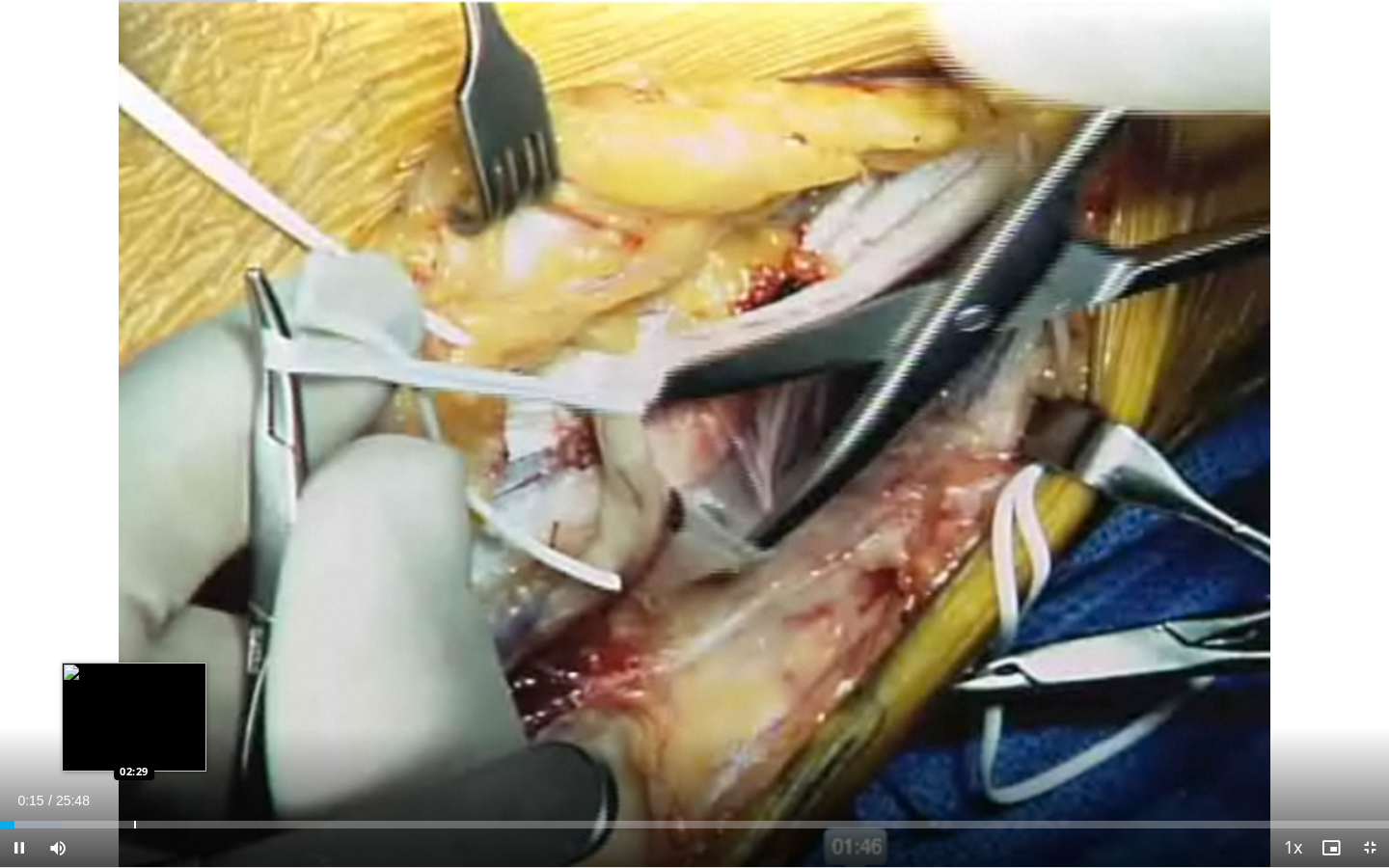 click at bounding box center [135, 825] 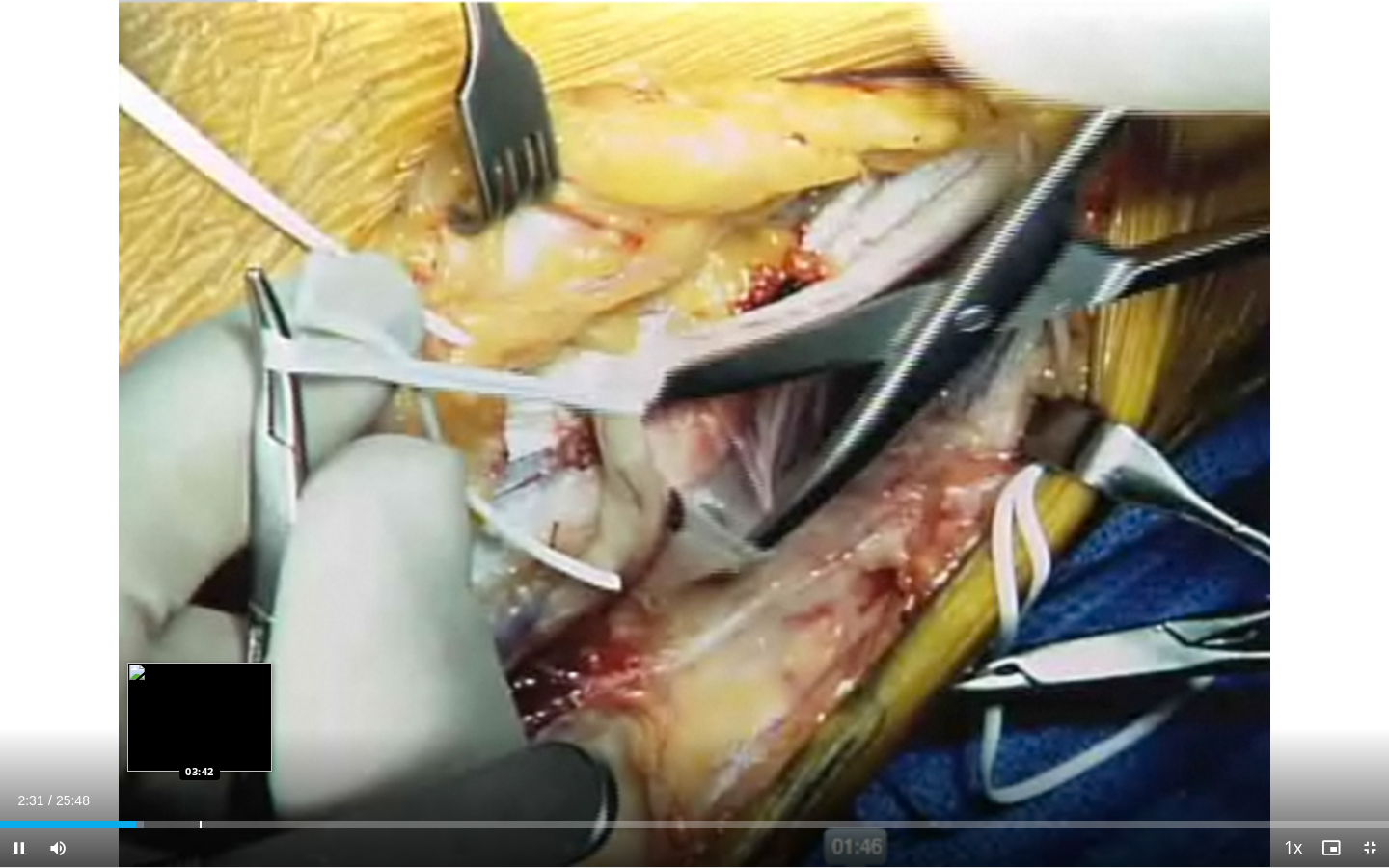 click at bounding box center (201, 825) 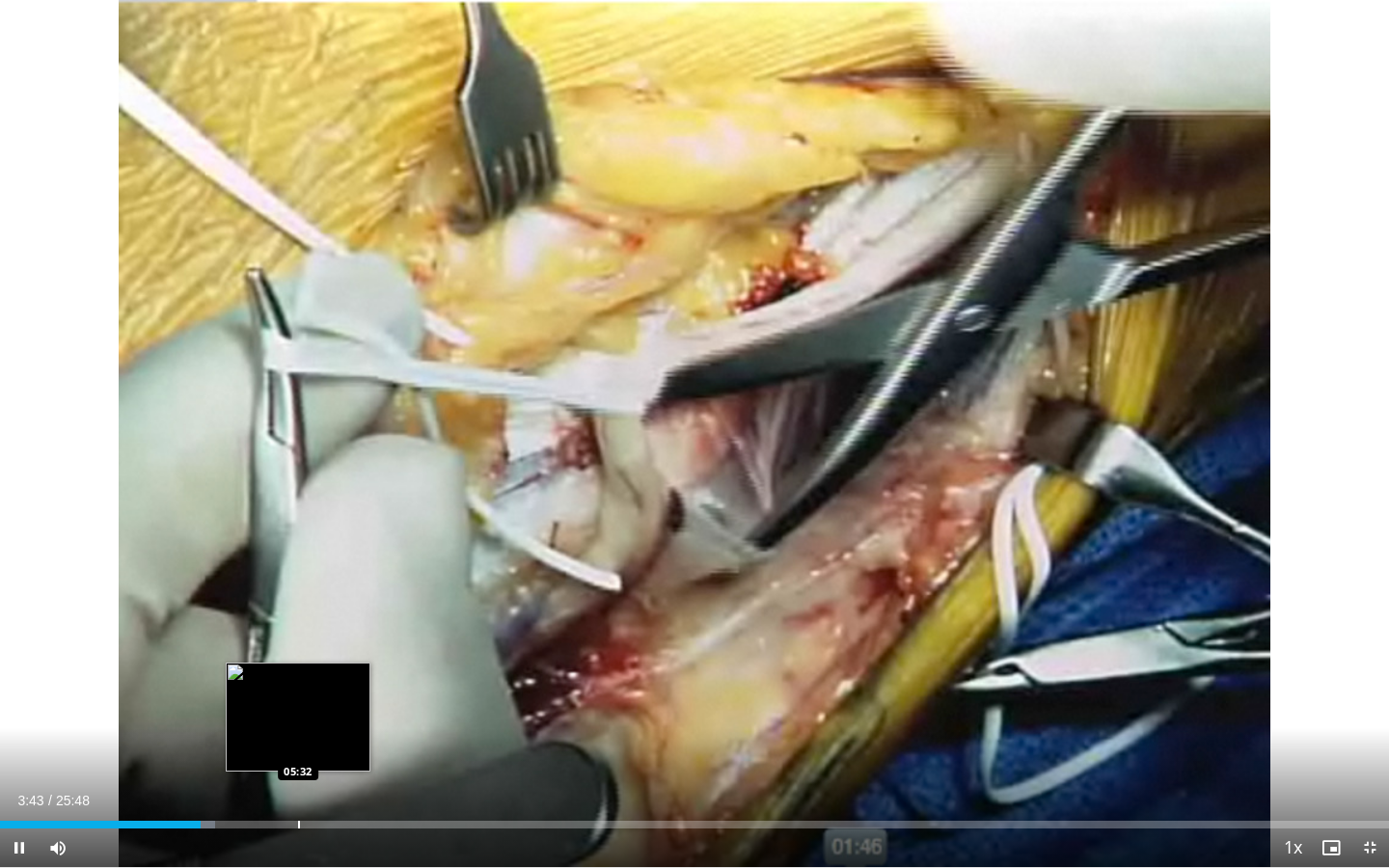 click on "Loaded :  15.51% 03:44 05:32" at bounding box center (694, 819) 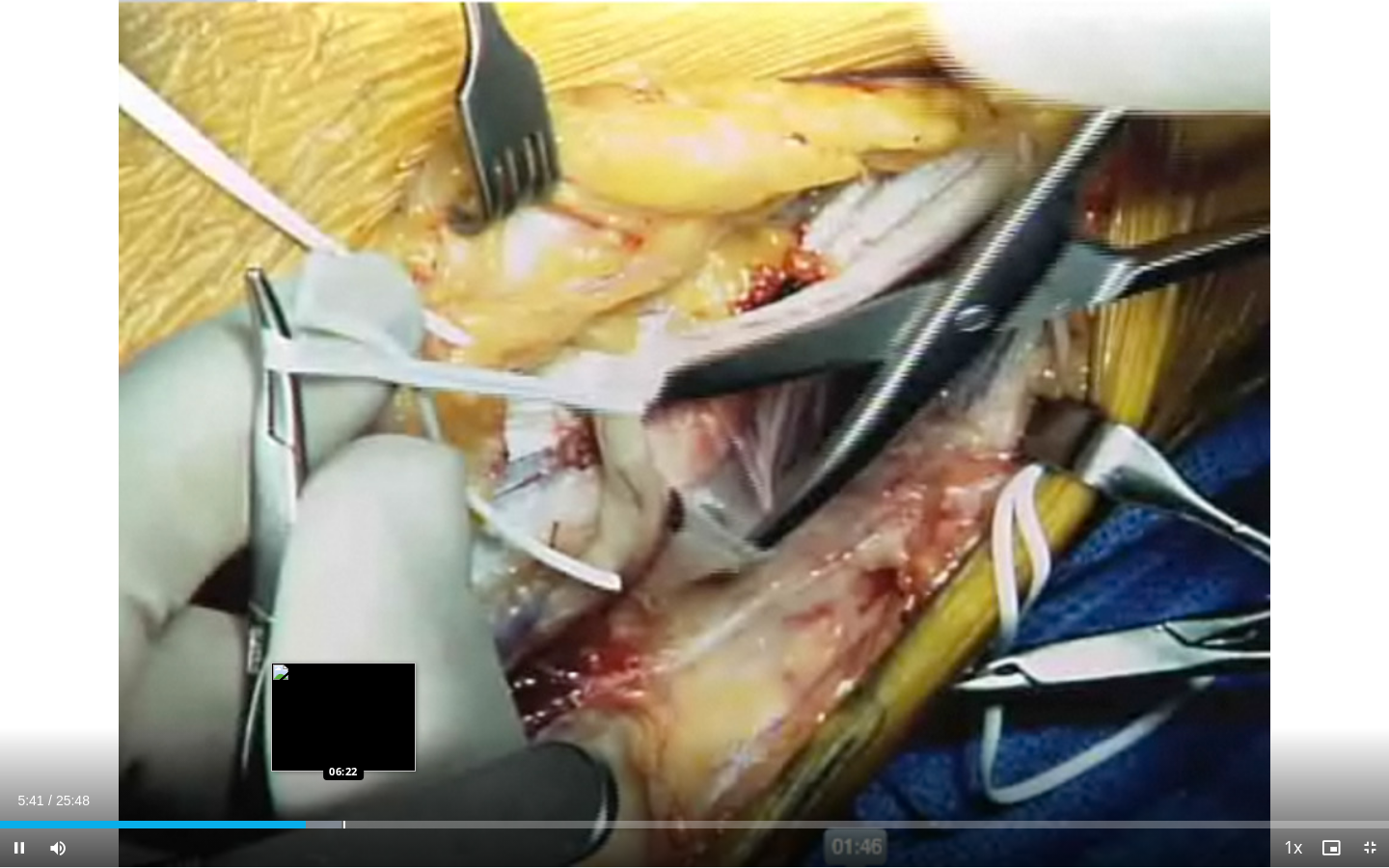click at bounding box center (344, 825) 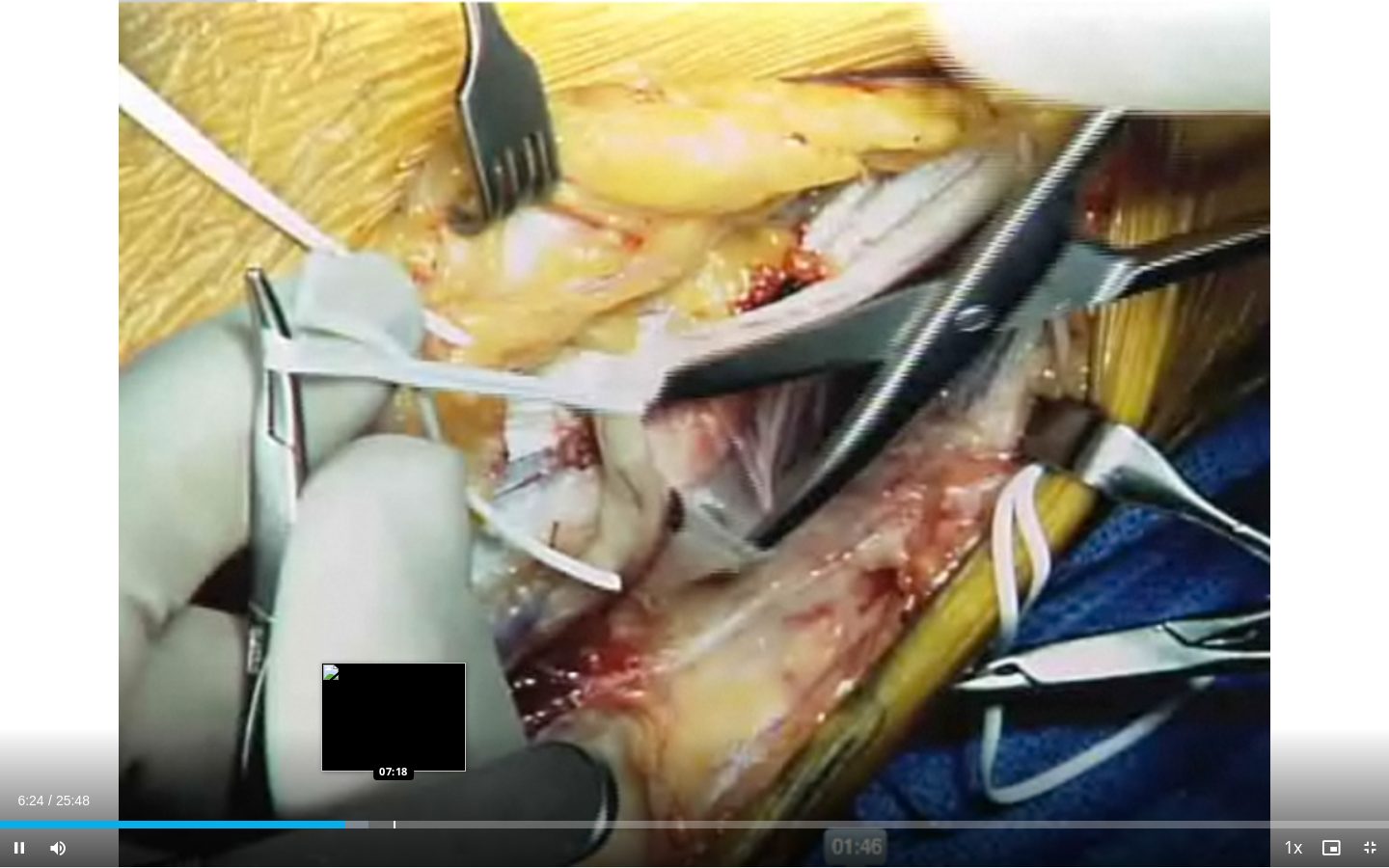 click at bounding box center (395, 825) 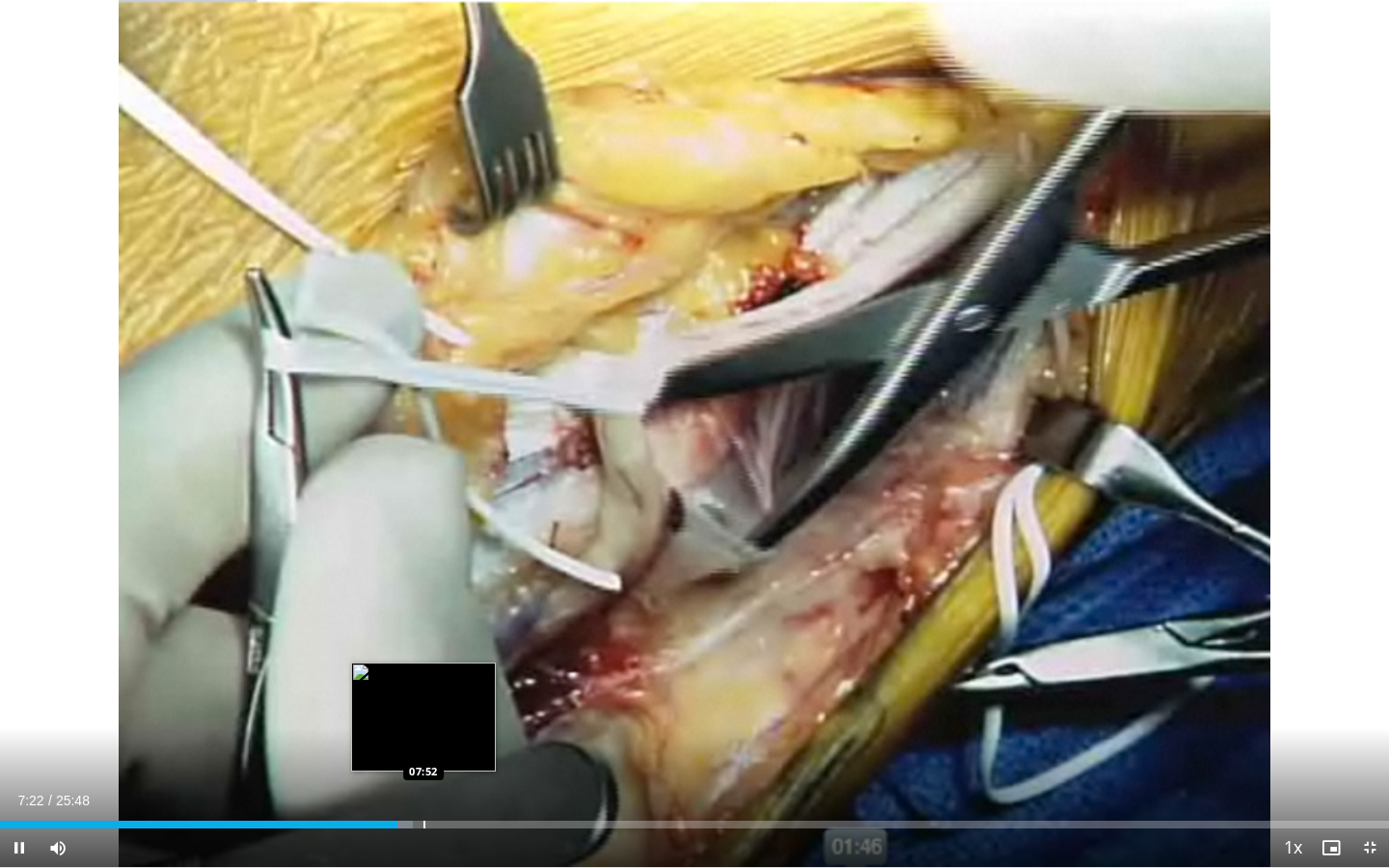 click at bounding box center [424, 825] 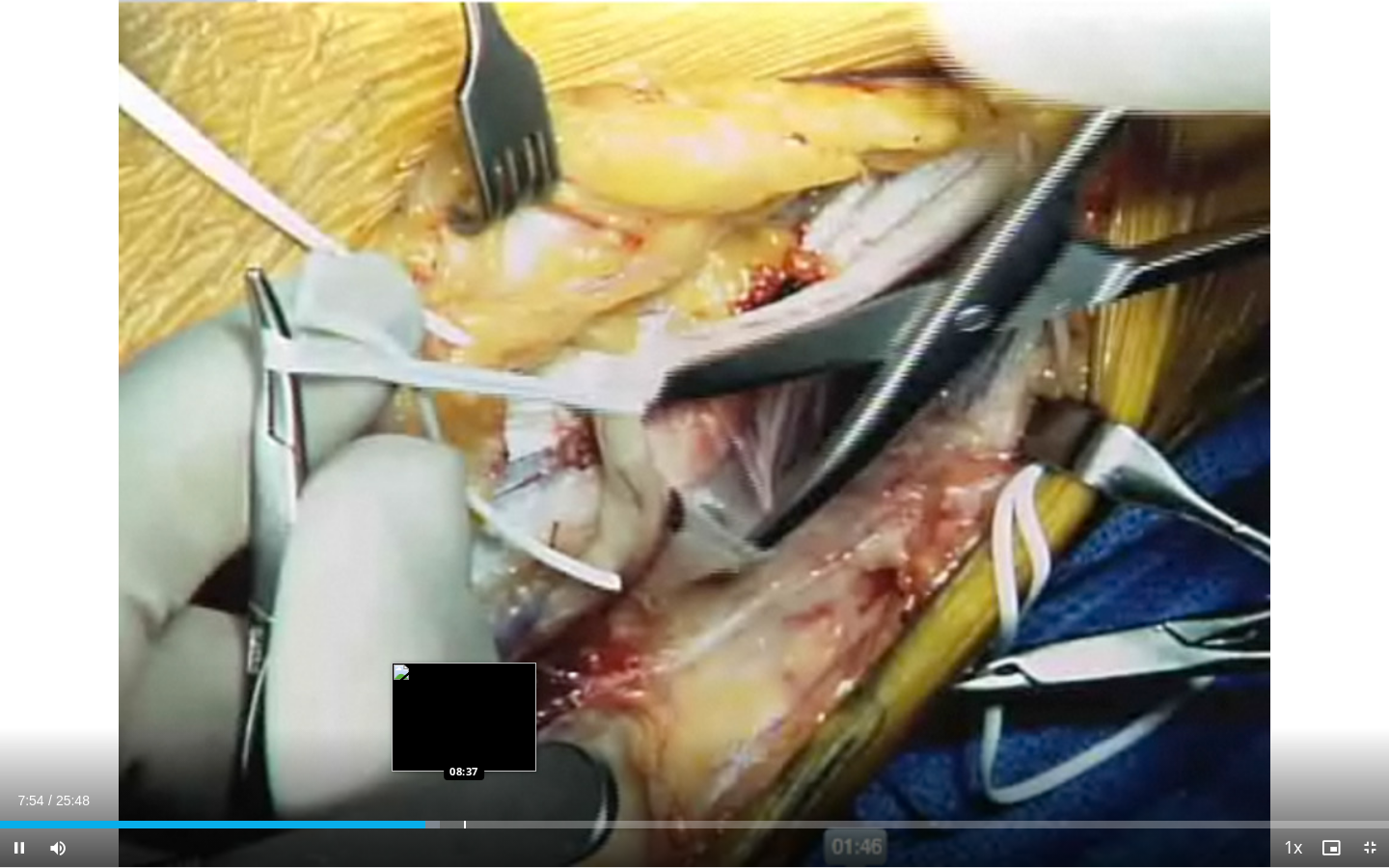 click at bounding box center (465, 825) 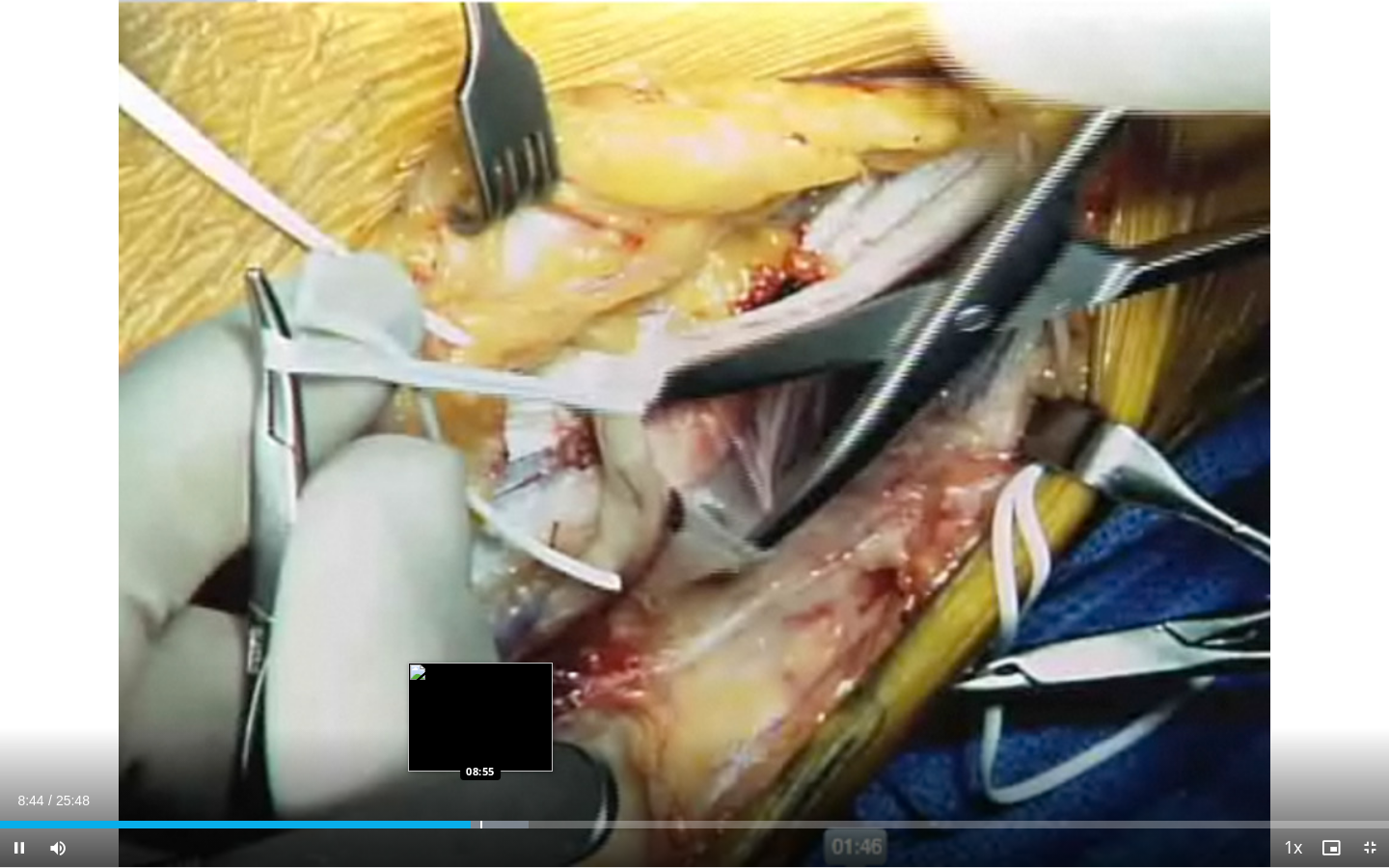 click at bounding box center [481, 825] 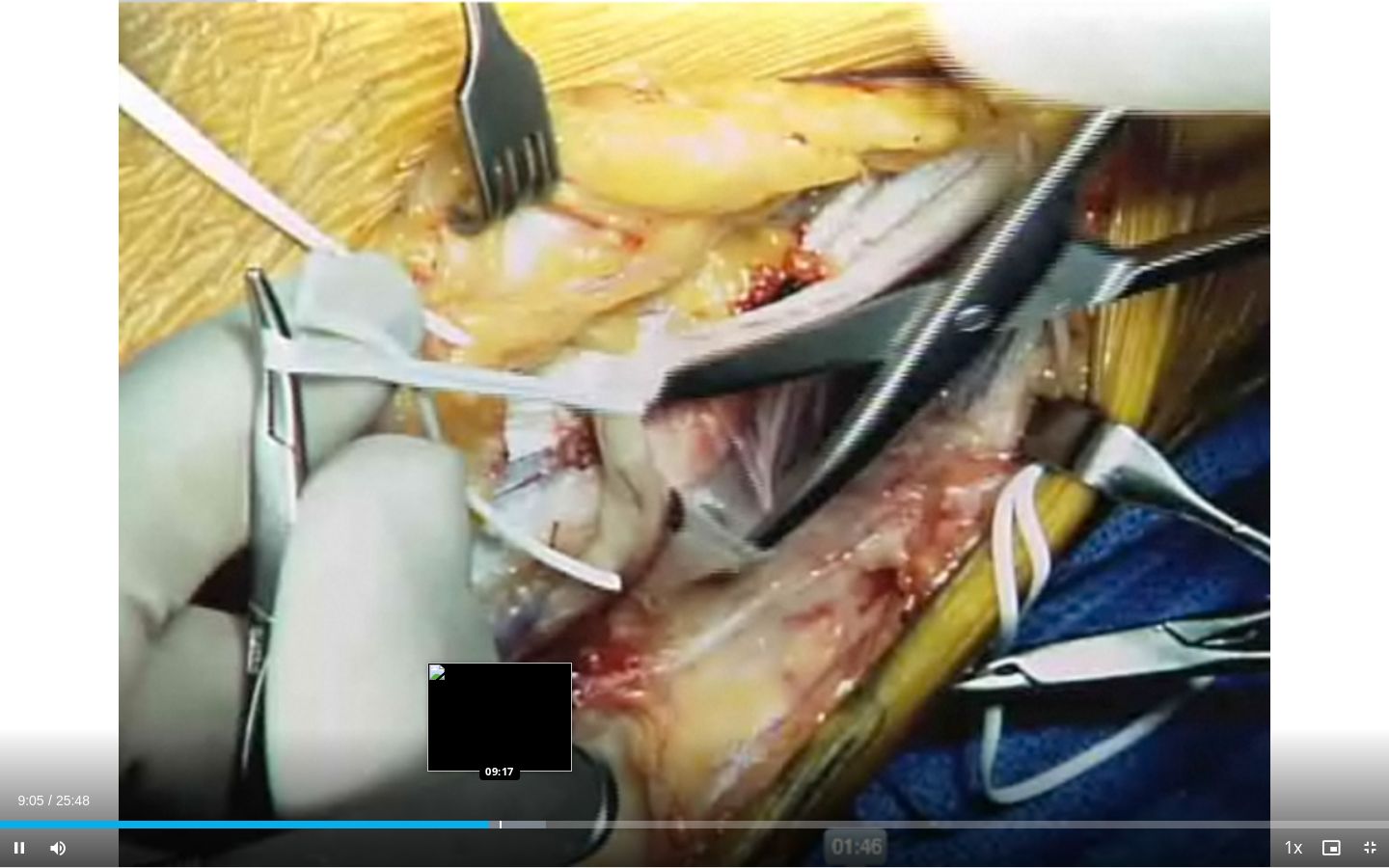click at bounding box center [501, 825] 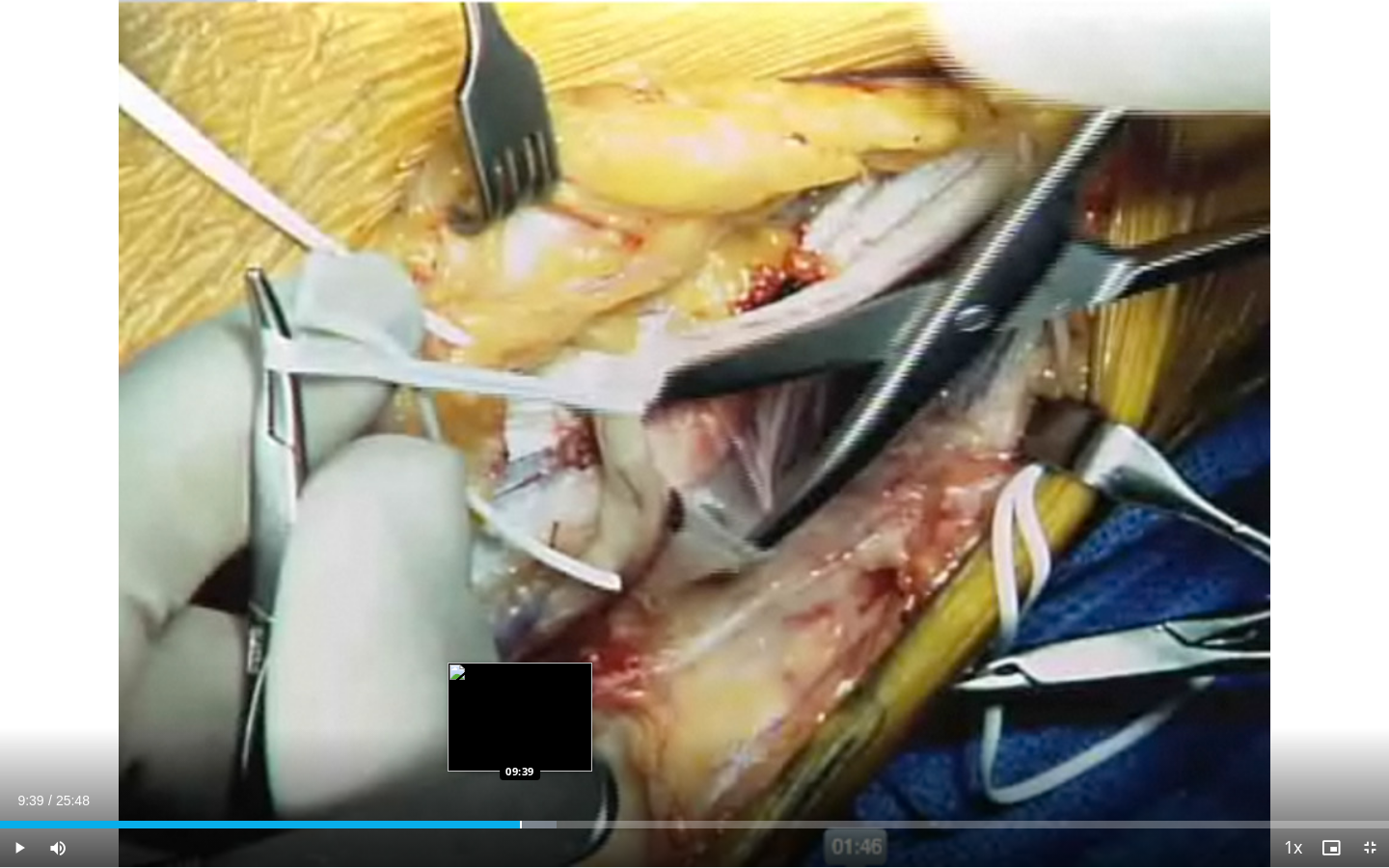 click at bounding box center (521, 825) 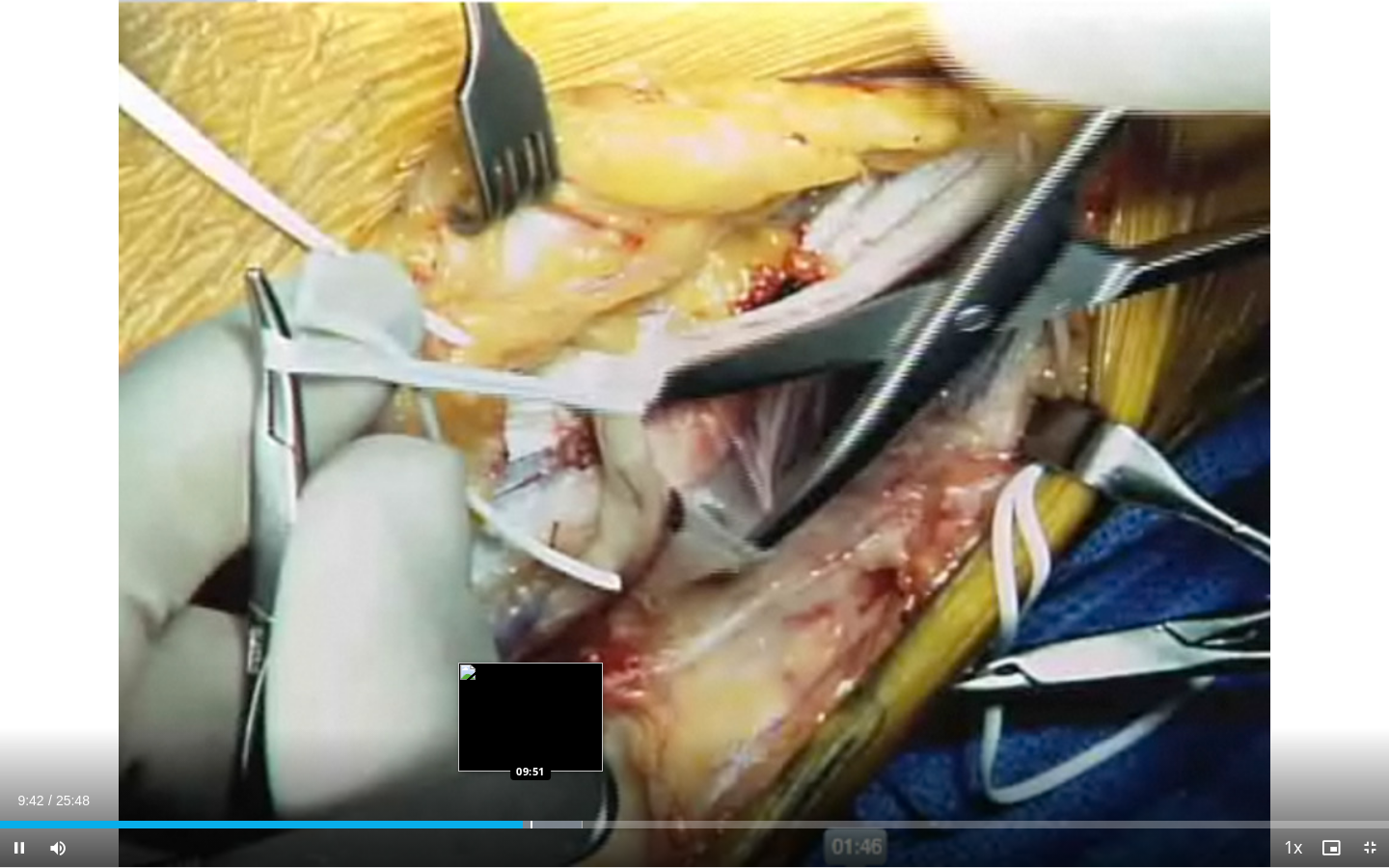 click at bounding box center (531, 825) 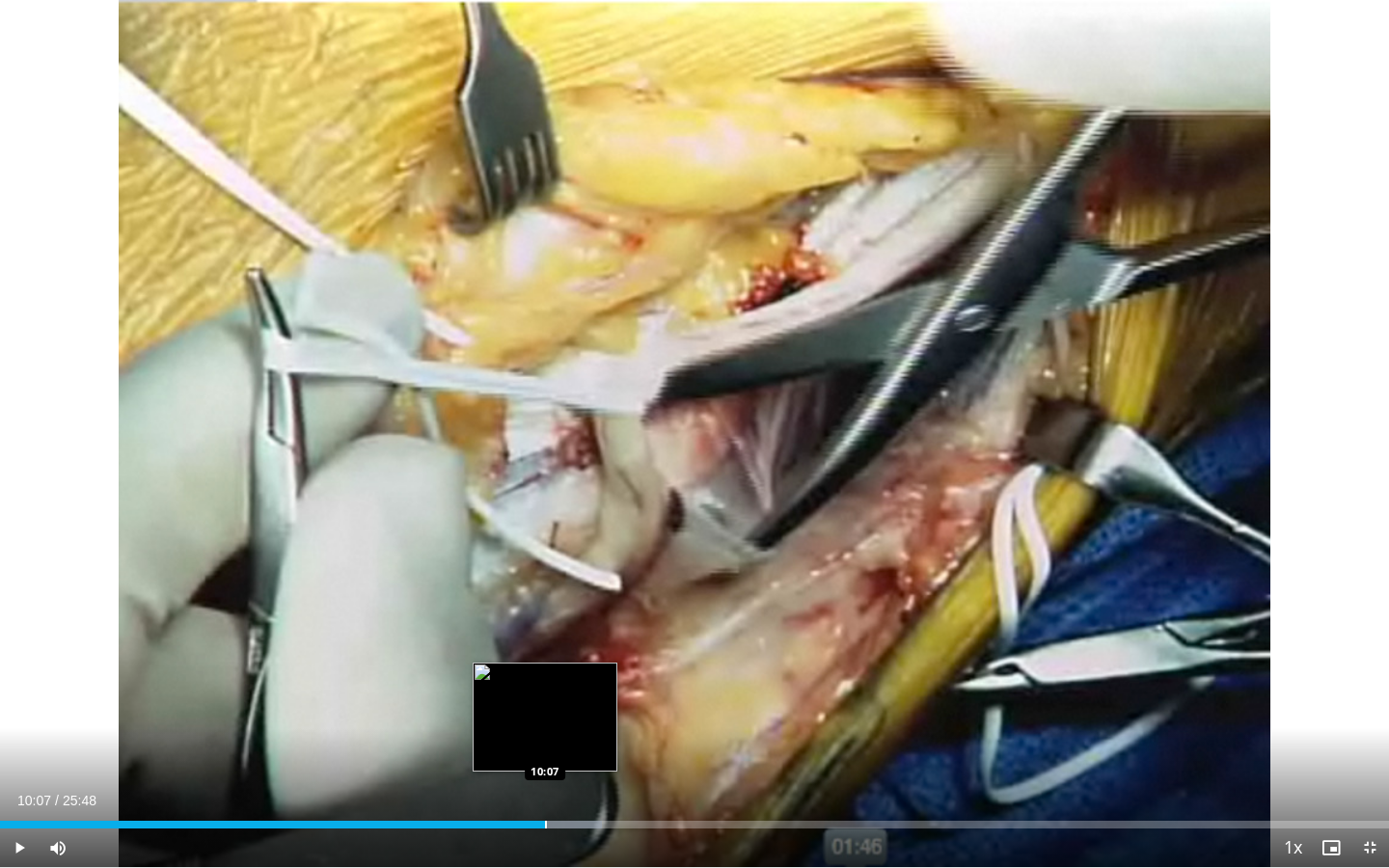 click at bounding box center [546, 825] 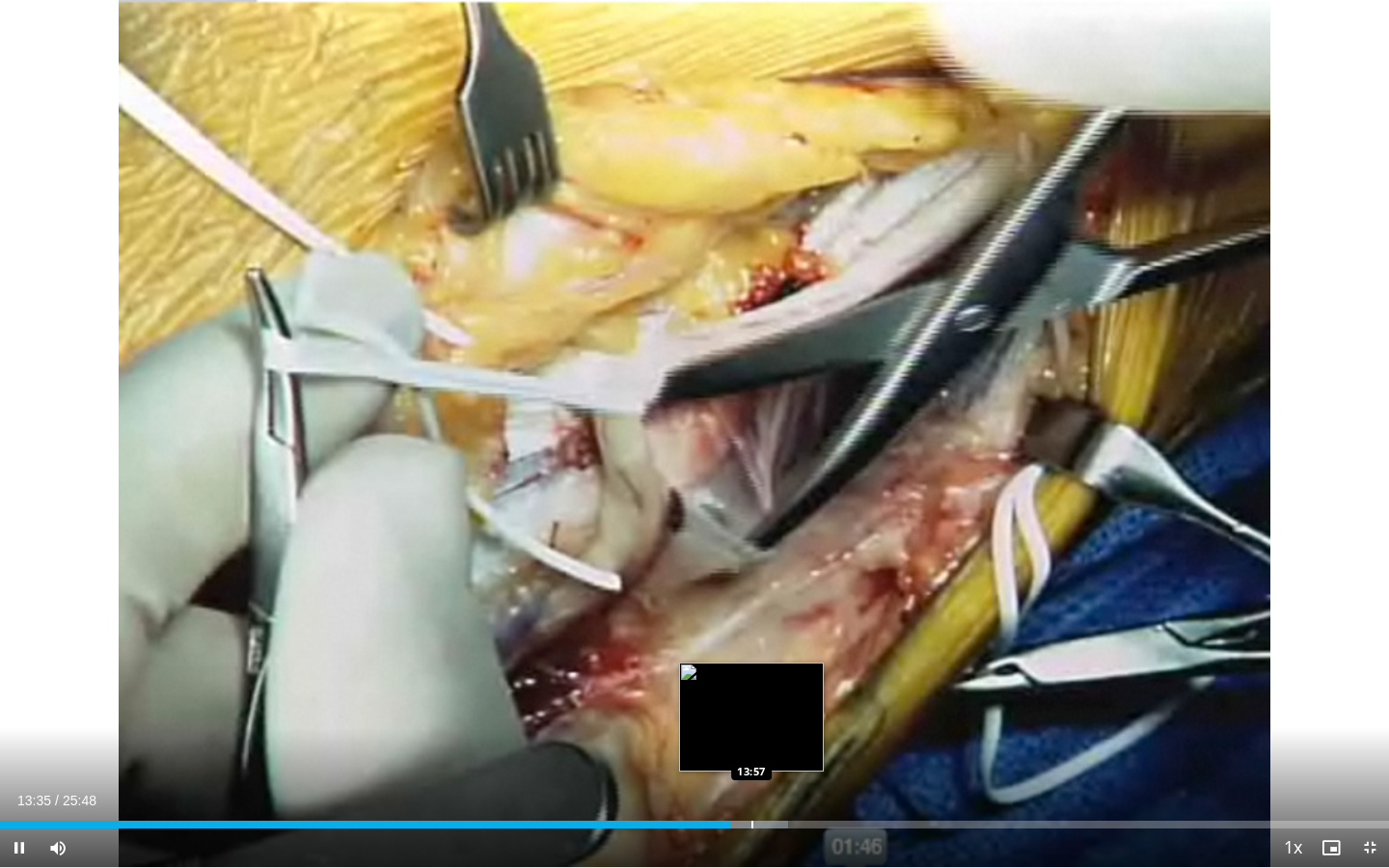 click at bounding box center (752, 825) 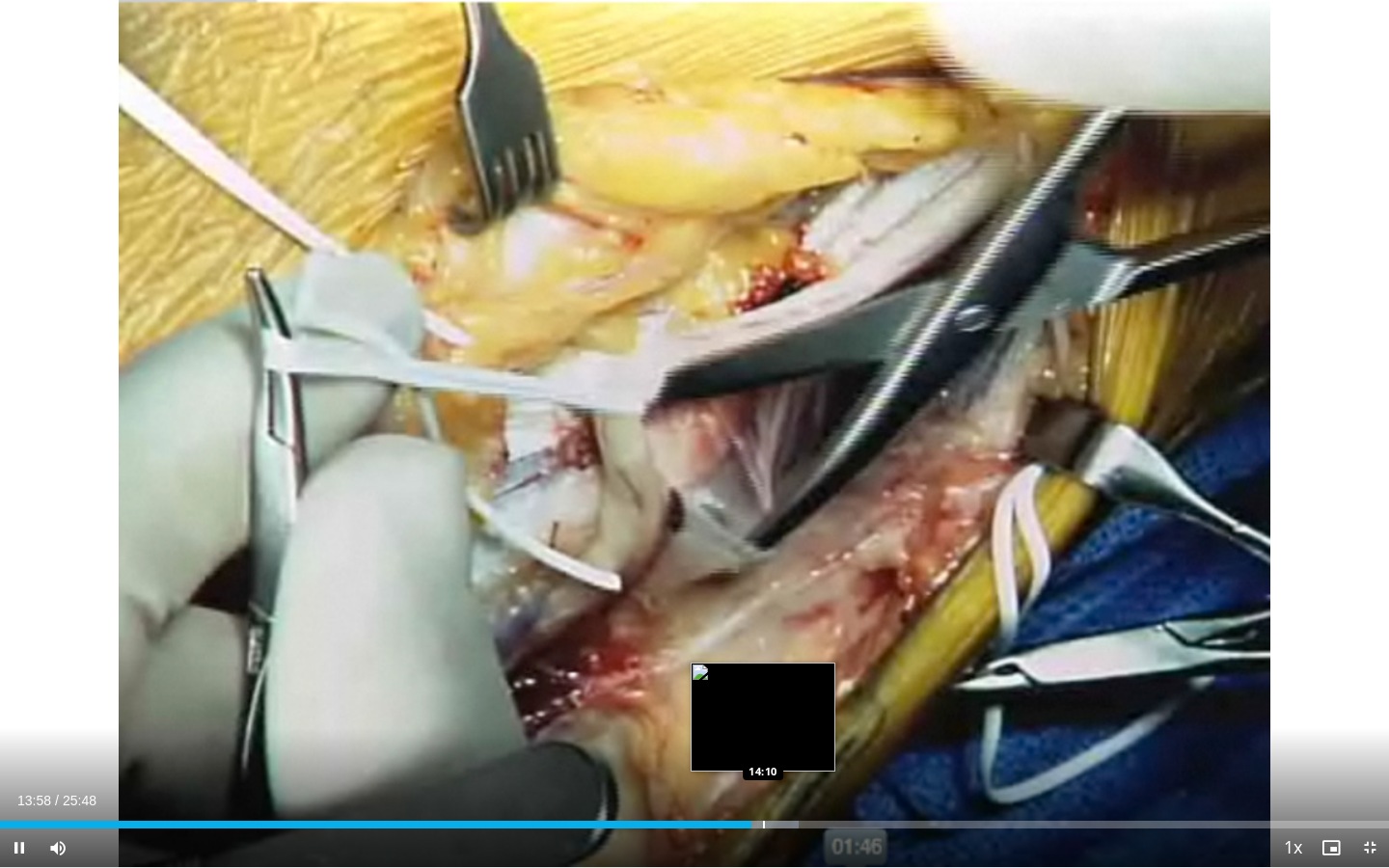 click at bounding box center [764, 825] 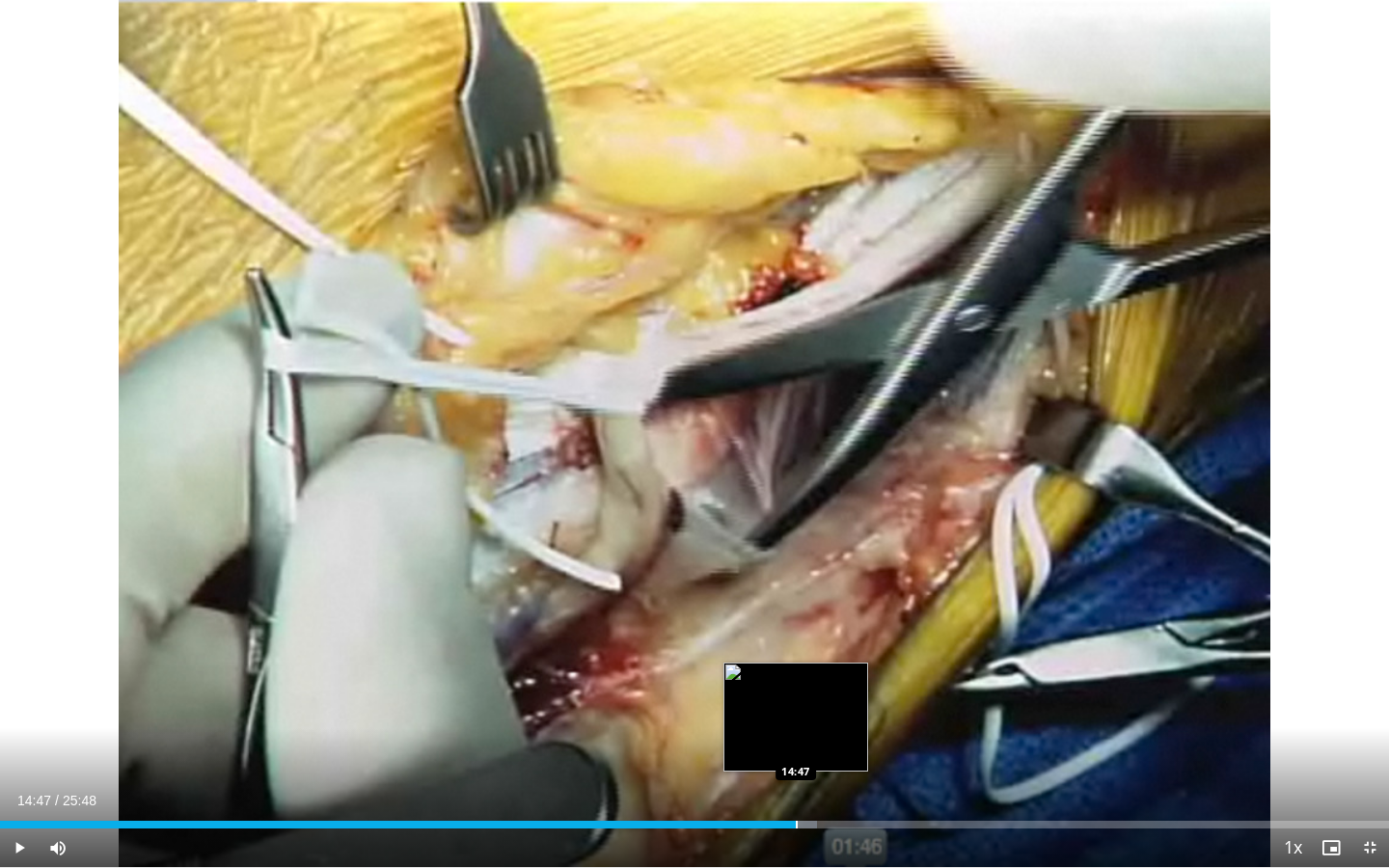 click at bounding box center [797, 825] 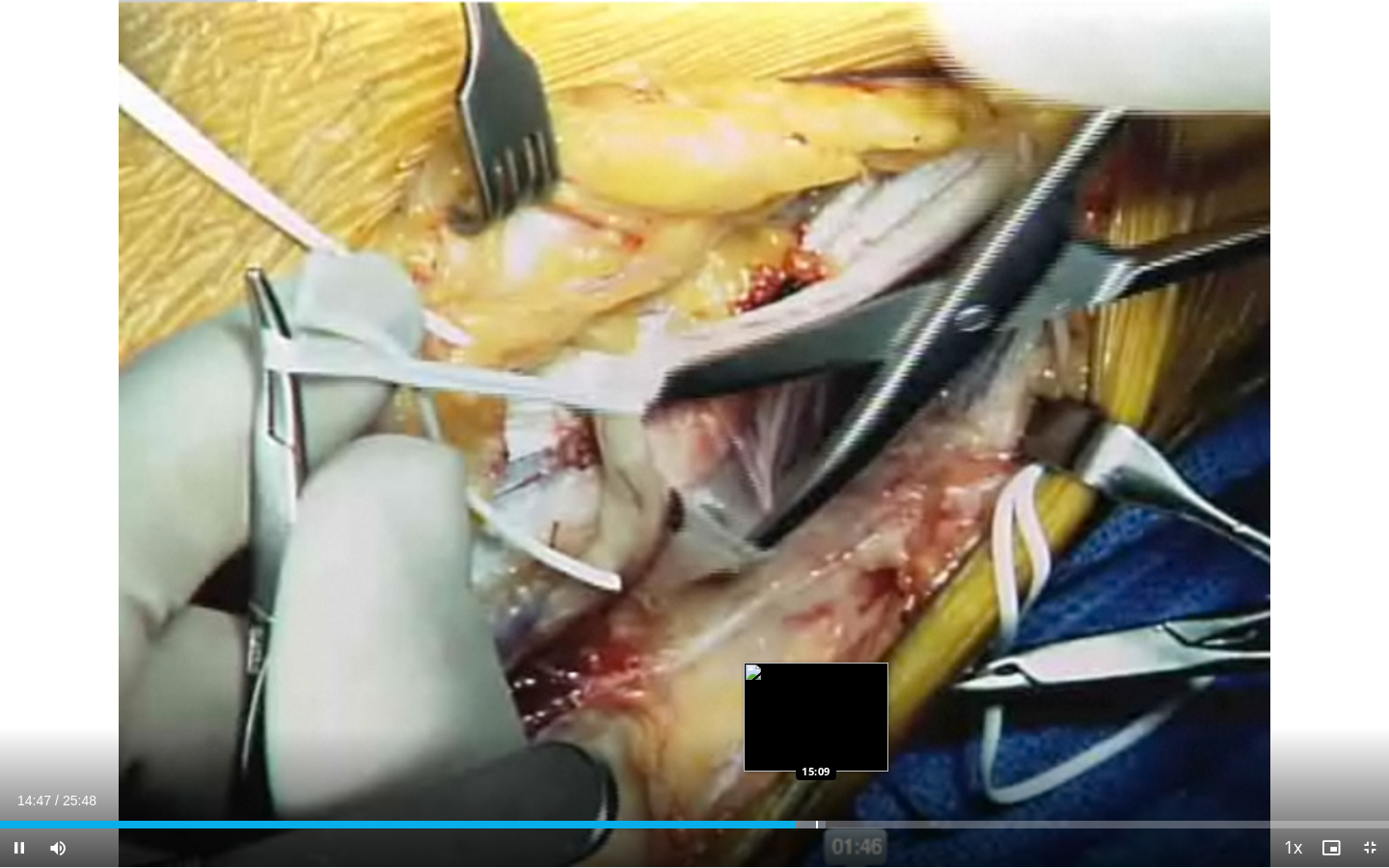 click at bounding box center (817, 825) 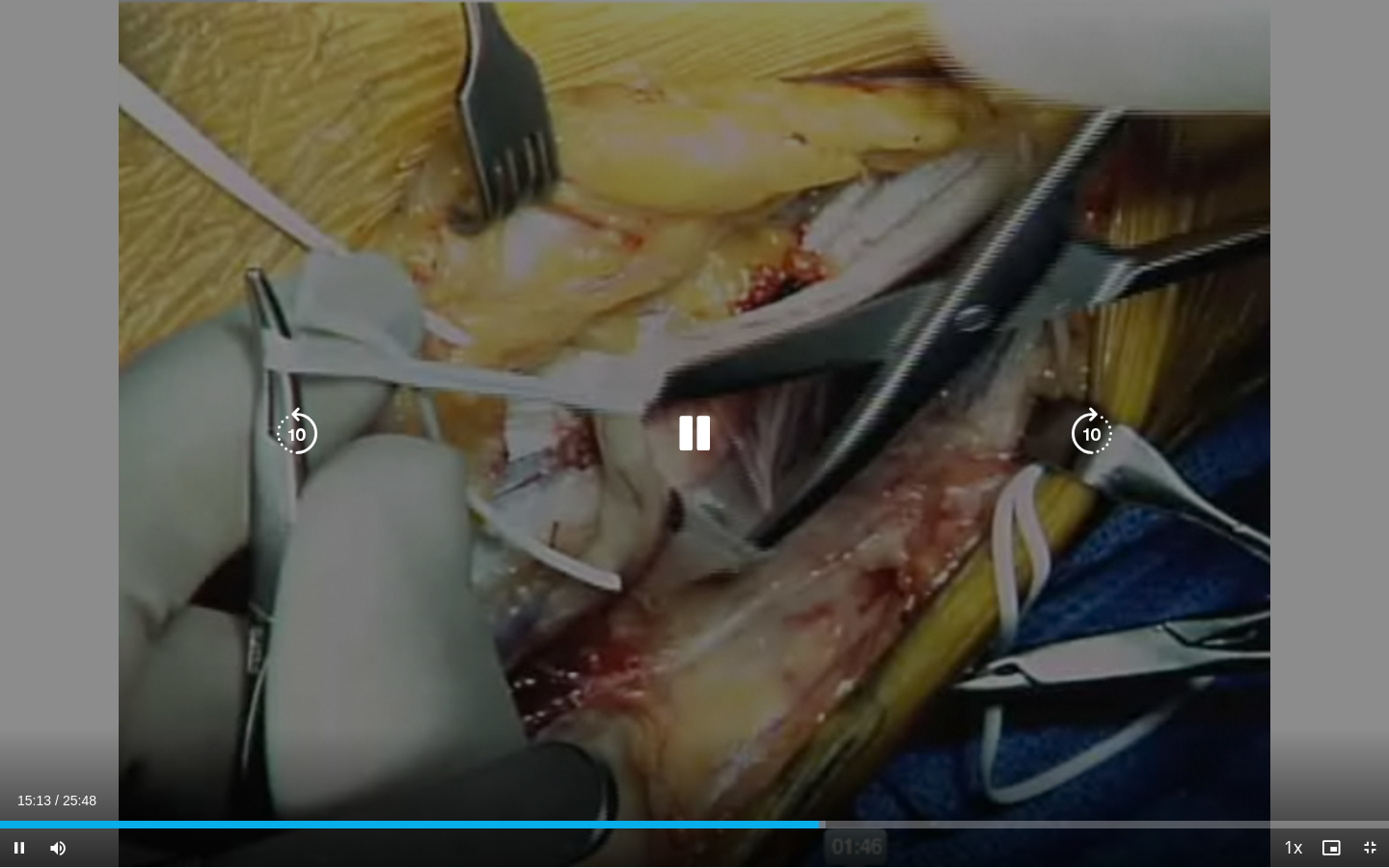 click on "10 seconds
Tap to unmute" at bounding box center (694, 433) 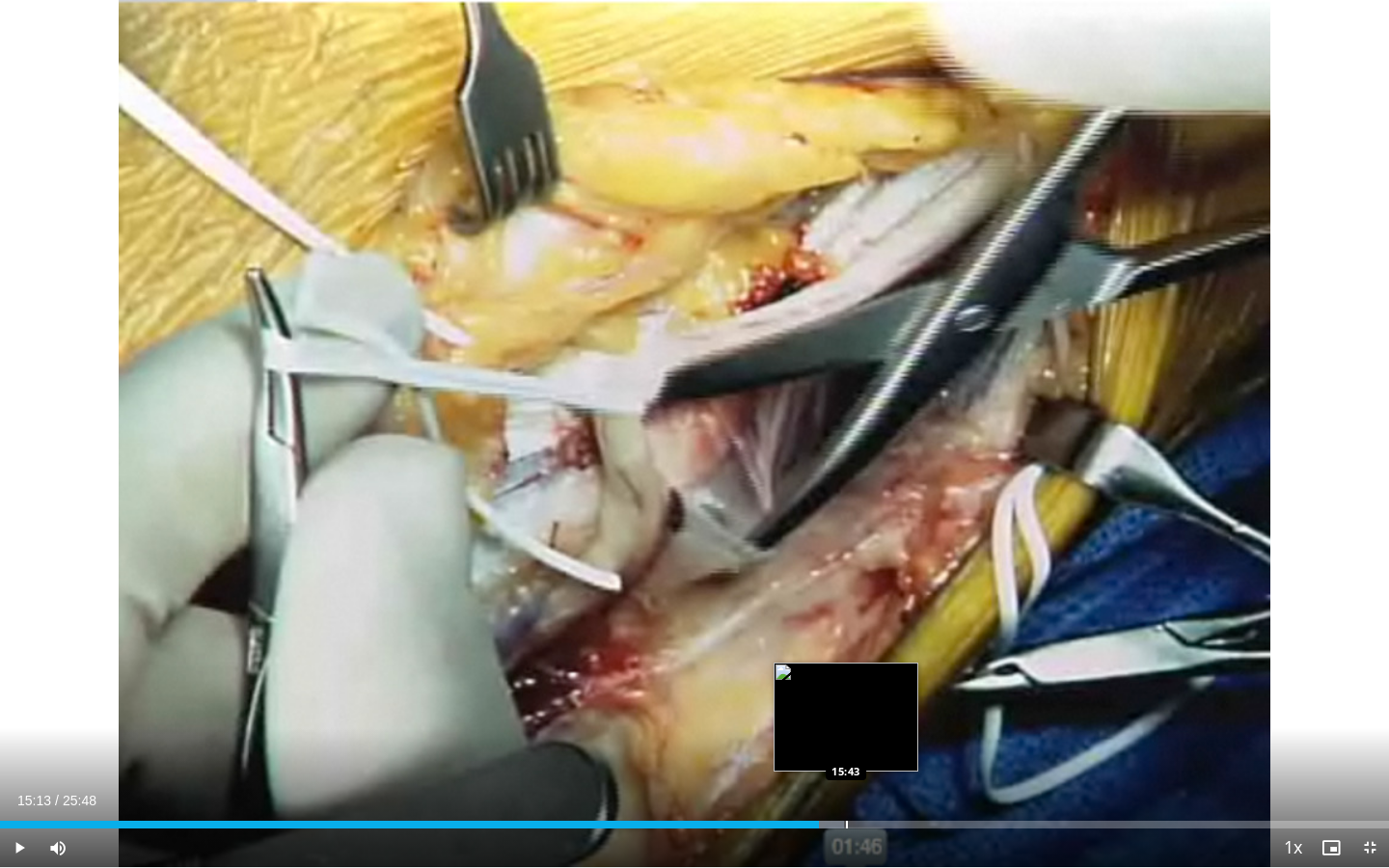 click at bounding box center (847, 825) 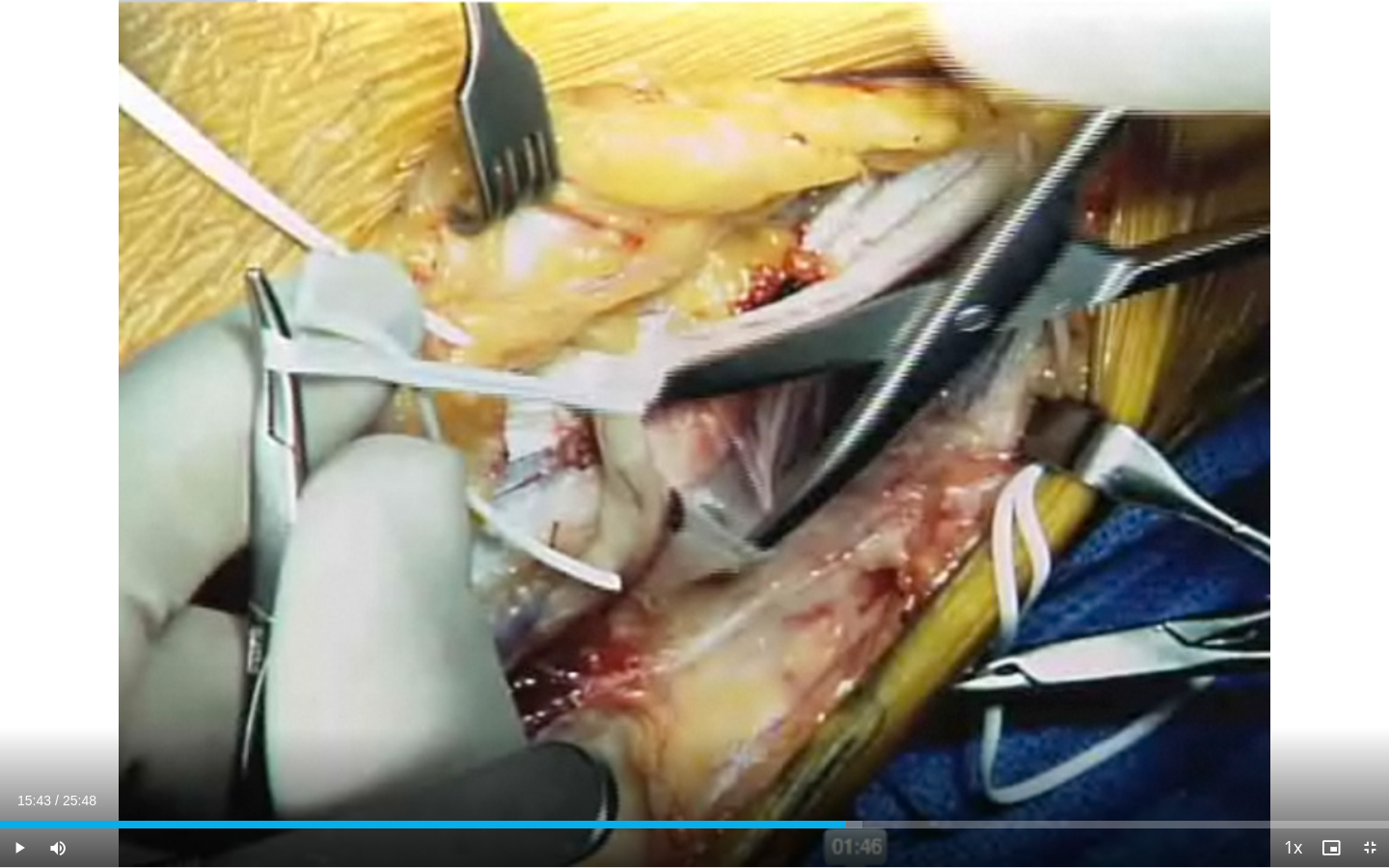 click on "Current Time  15:43 / Duration  25:48 Play Skip Backward Skip Forward Mute Loaded :  62.06% 15:43 16:02 Stream Type  LIVE Seek to live, currently behind live LIVE   1x Playback Rate 0.5x 0.75x 1x , selected 1.25x 1.5x 1.75x 2x Chapters Chapters Descriptions descriptions off , selected Captions captions settings , opens captions settings dialog captions off , selected Audio Track en (Main) , selected Exit Fullscreen Enable picture-in-picture mode" at bounding box center (694, 848) 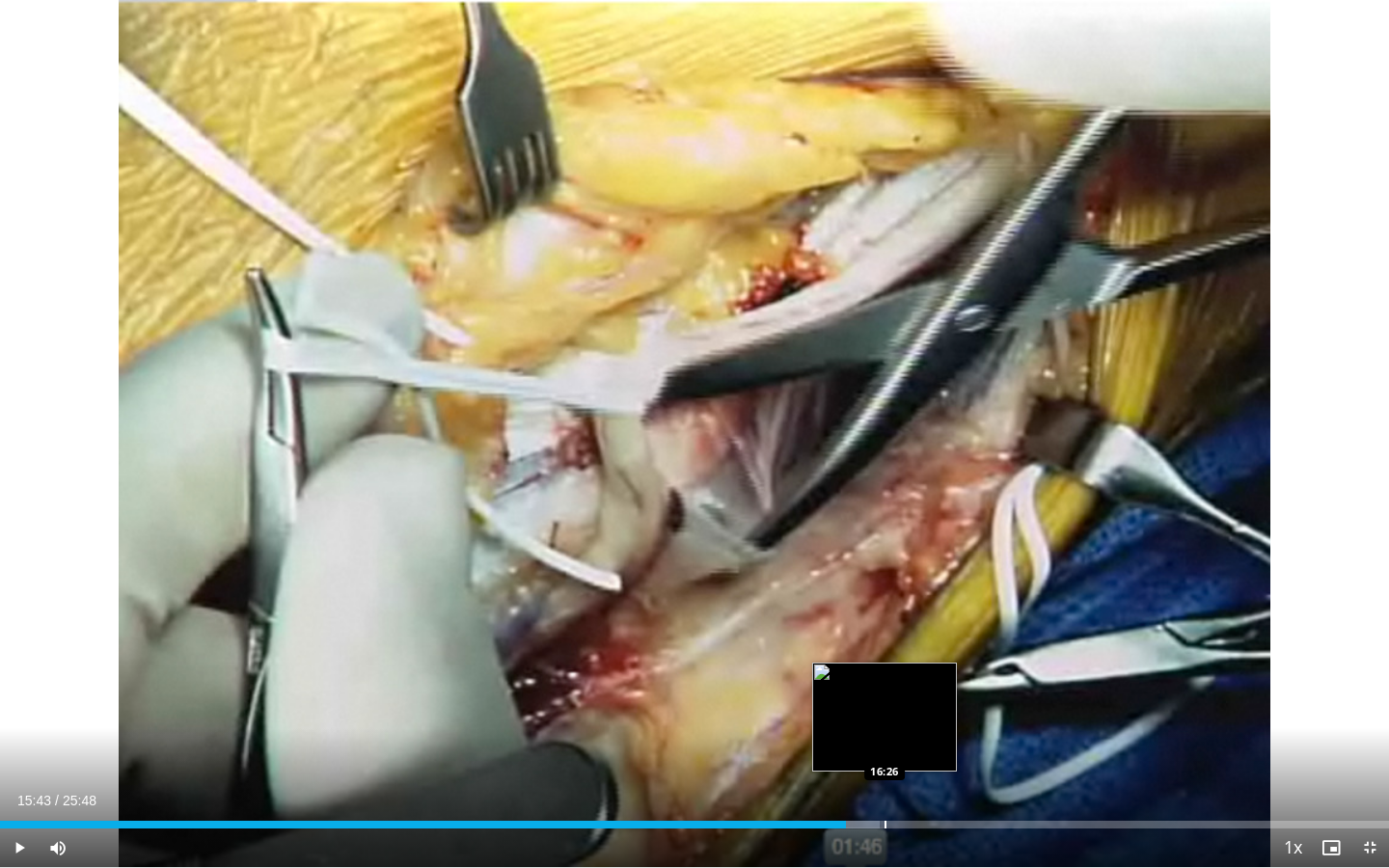 click at bounding box center (885, 825) 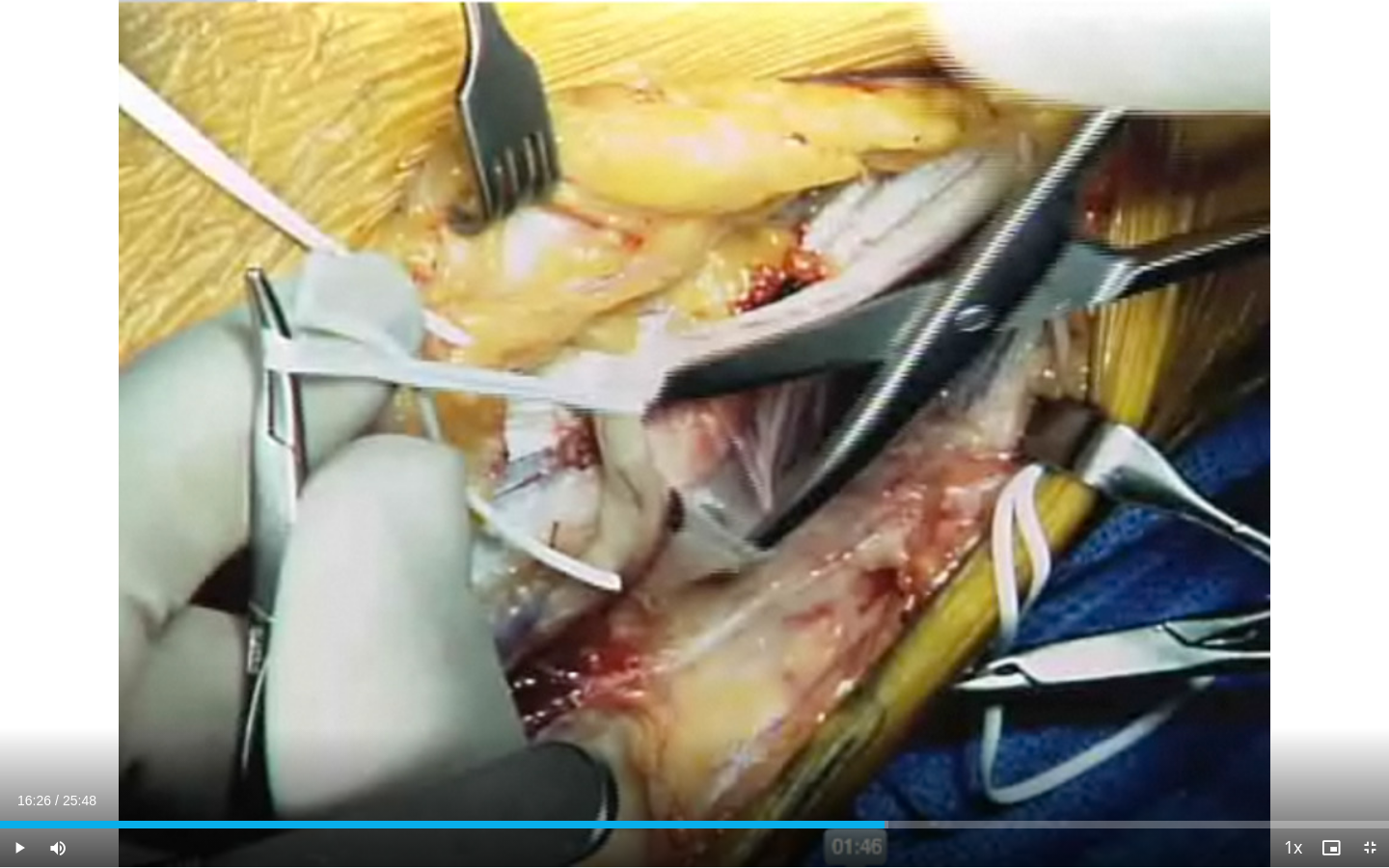 click on "Current Time  16:26 / Duration  25:48 Play Skip Backward Skip Forward Mute Loaded :  63.99% 16:26 16:45 Stream Type  LIVE Seek to live, currently behind live LIVE   1x Playback Rate 0.5x 0.75x 1x , selected 1.25x 1.5x 1.75x 2x Chapters Chapters Descriptions descriptions off , selected Captions captions settings , opens captions settings dialog captions off , selected Audio Track en (Main) , selected Exit Fullscreen Enable picture-in-picture mode" at bounding box center (694, 848) 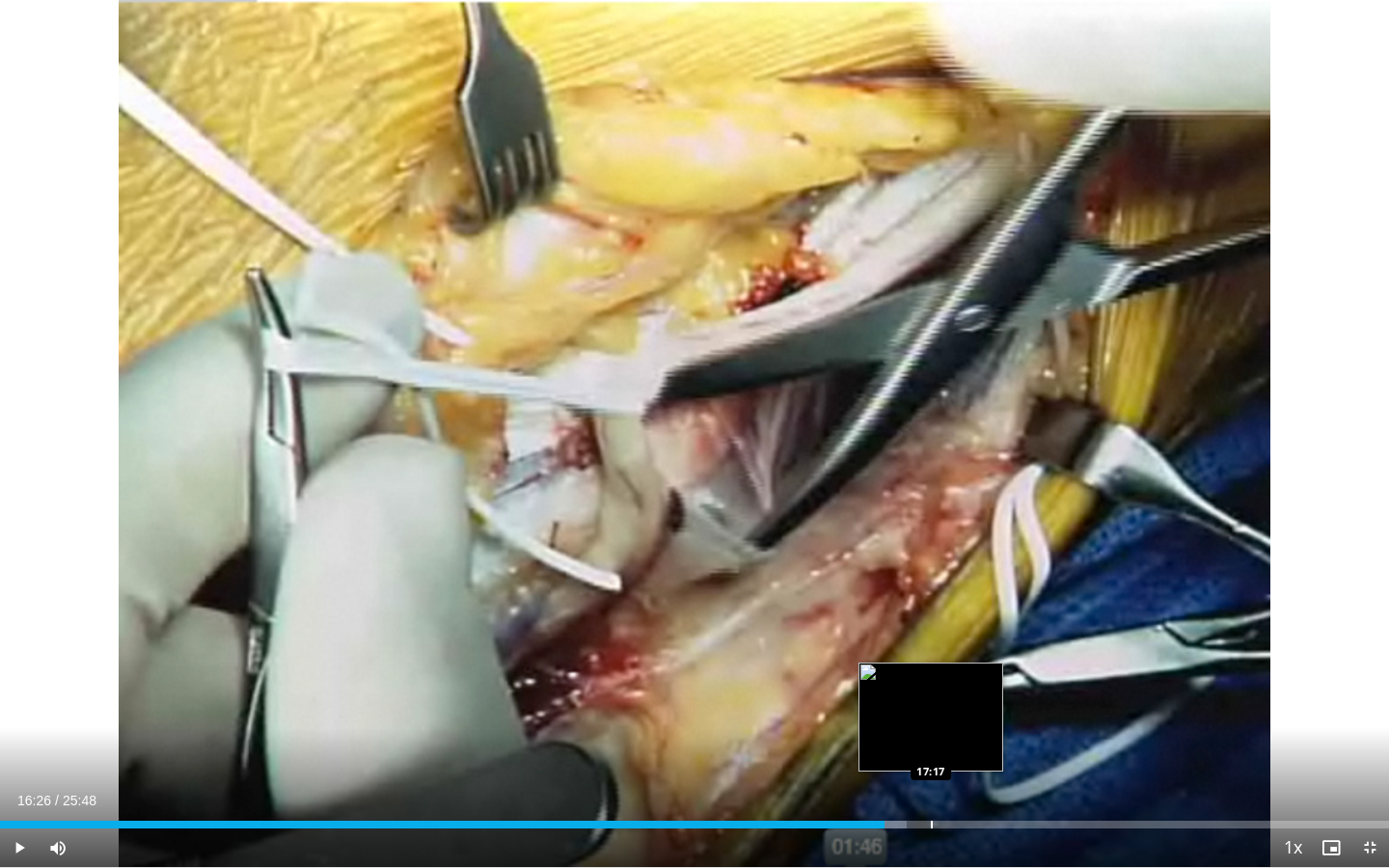 click on "Loaded :  65.29% 16:26 17:17" at bounding box center (694, 819) 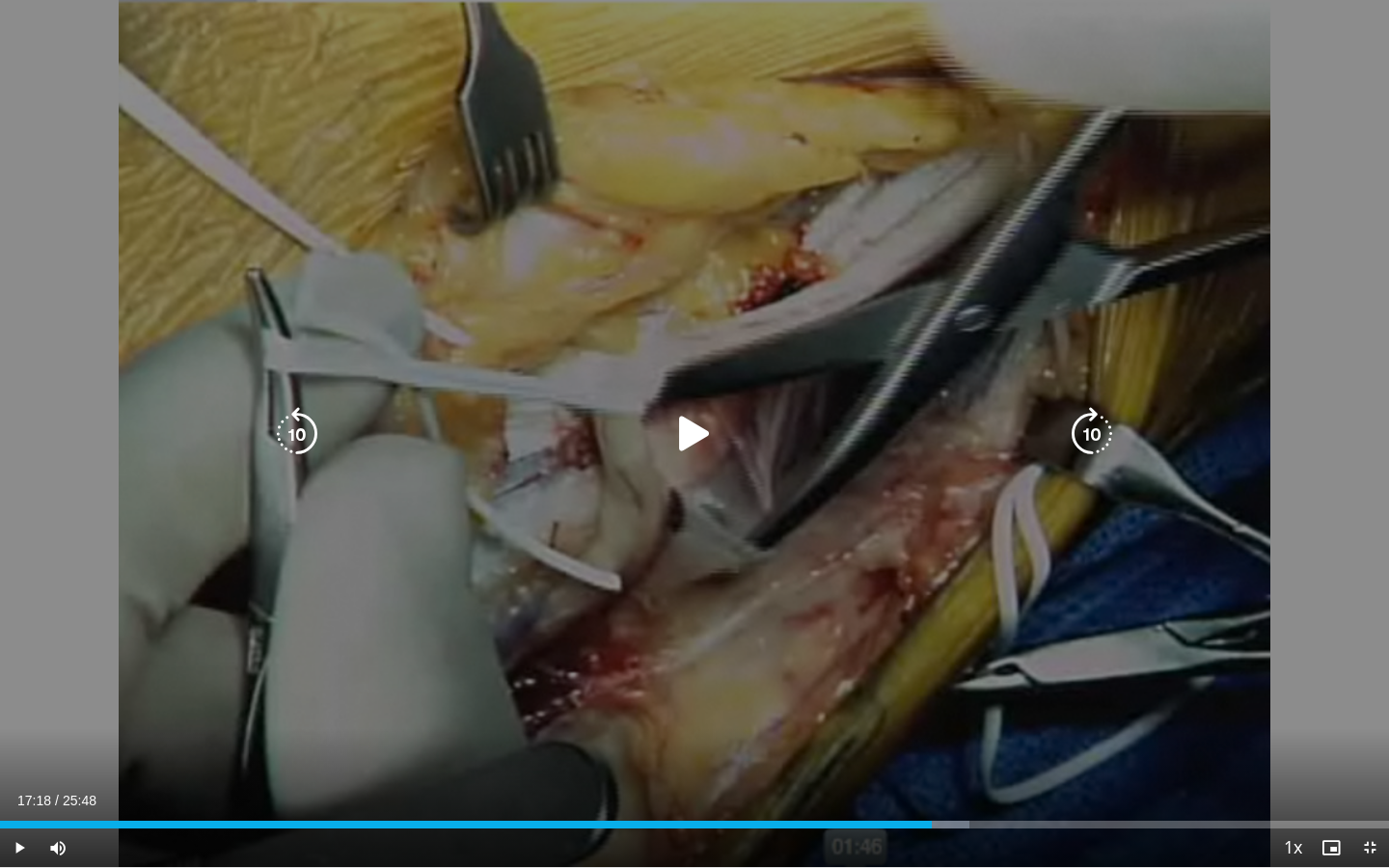 click at bounding box center (694, 434) 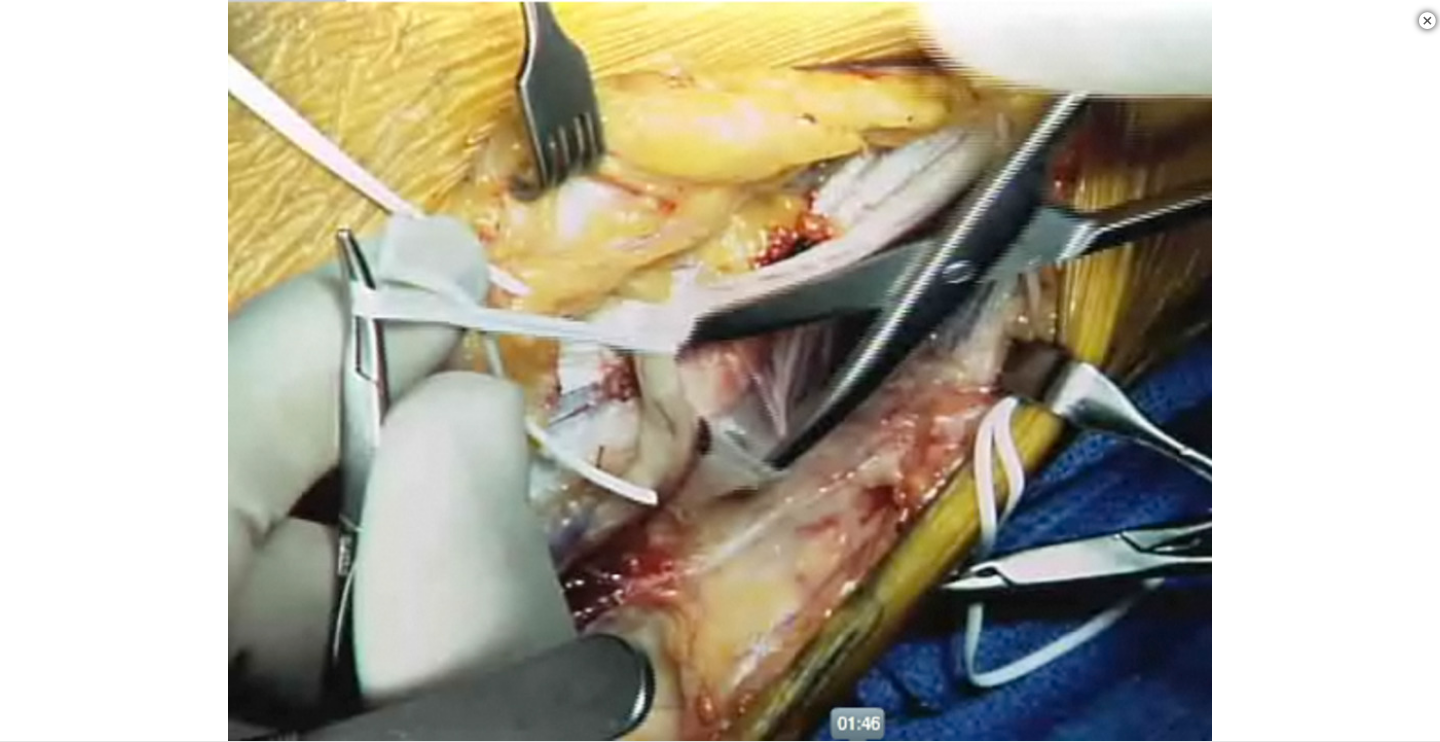 scroll, scrollTop: 400, scrollLeft: 0, axis: vertical 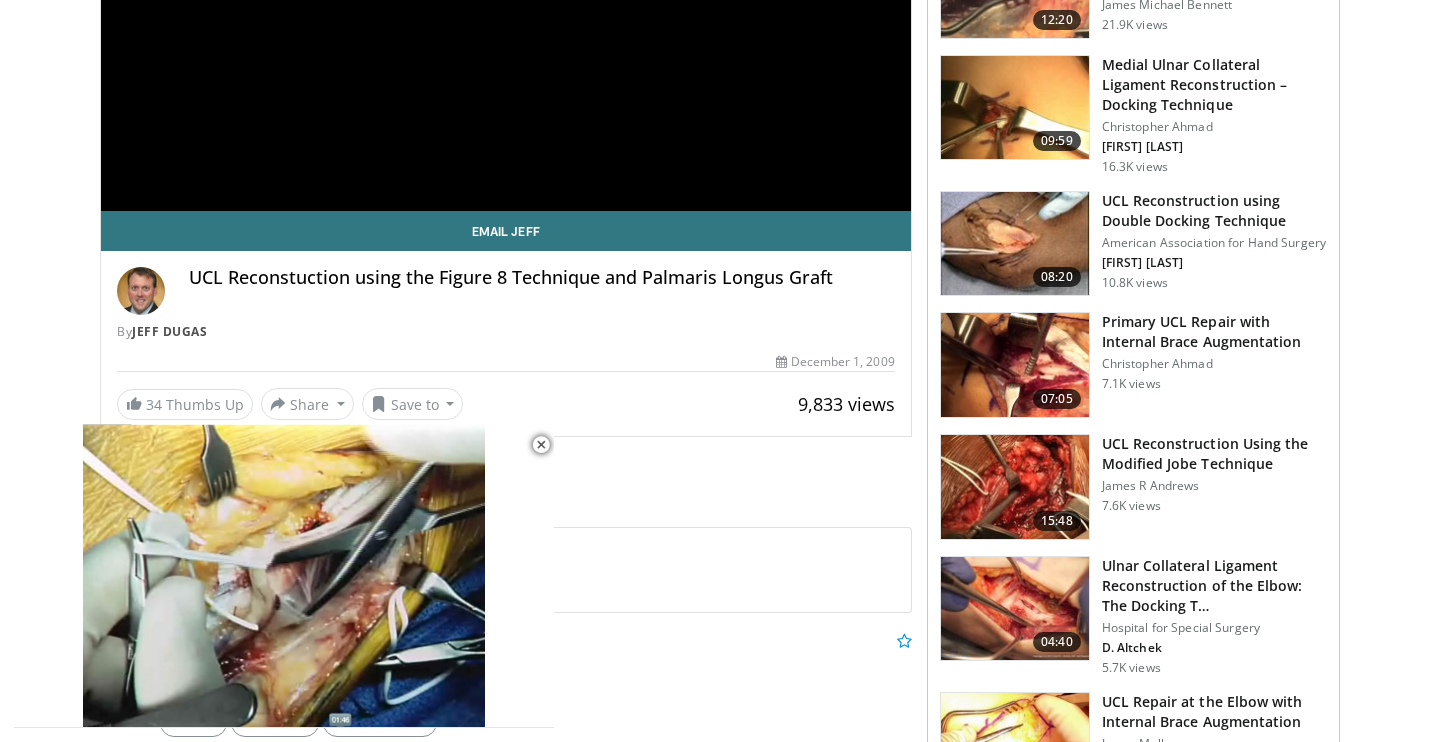 click on "UCL Reconstruction Using the Modified Jobe Technique" at bounding box center (1214, 454) 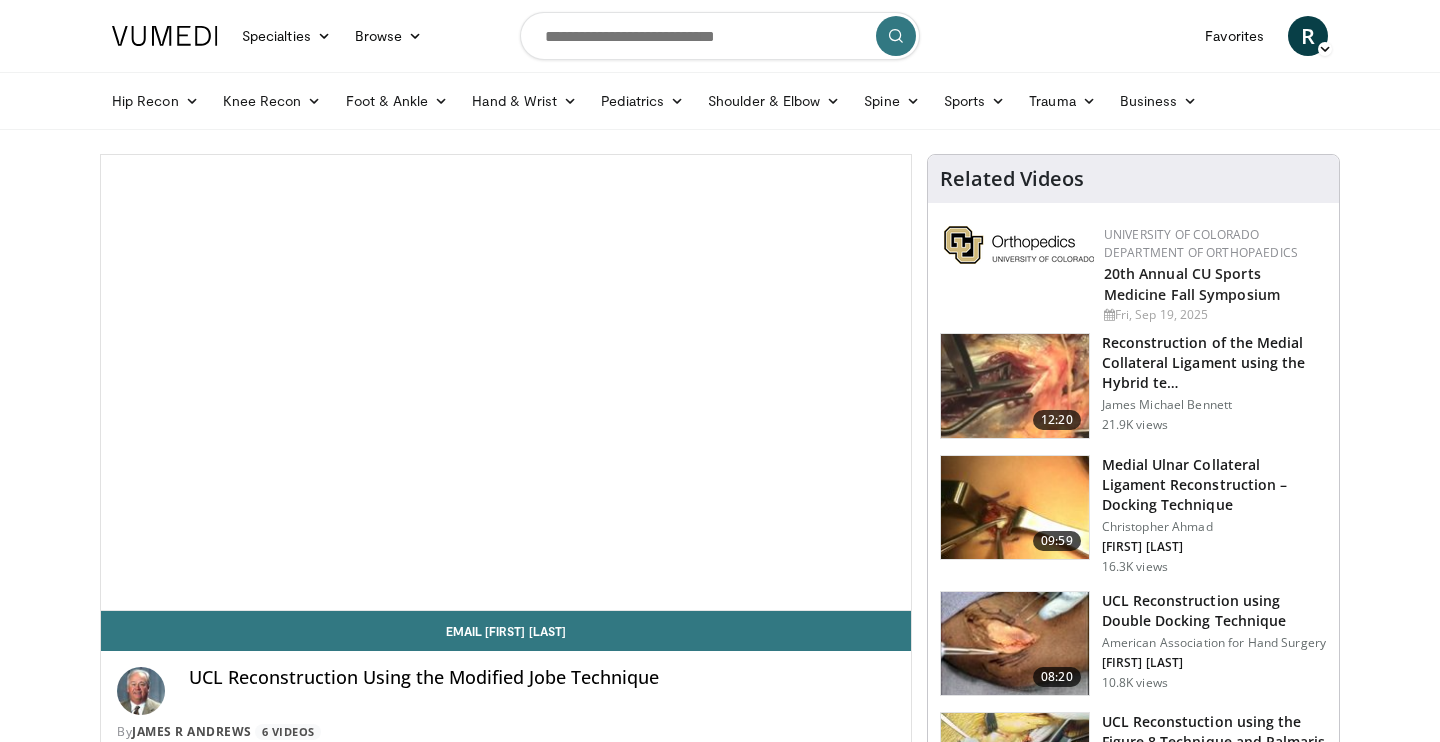 scroll, scrollTop: 0, scrollLeft: 0, axis: both 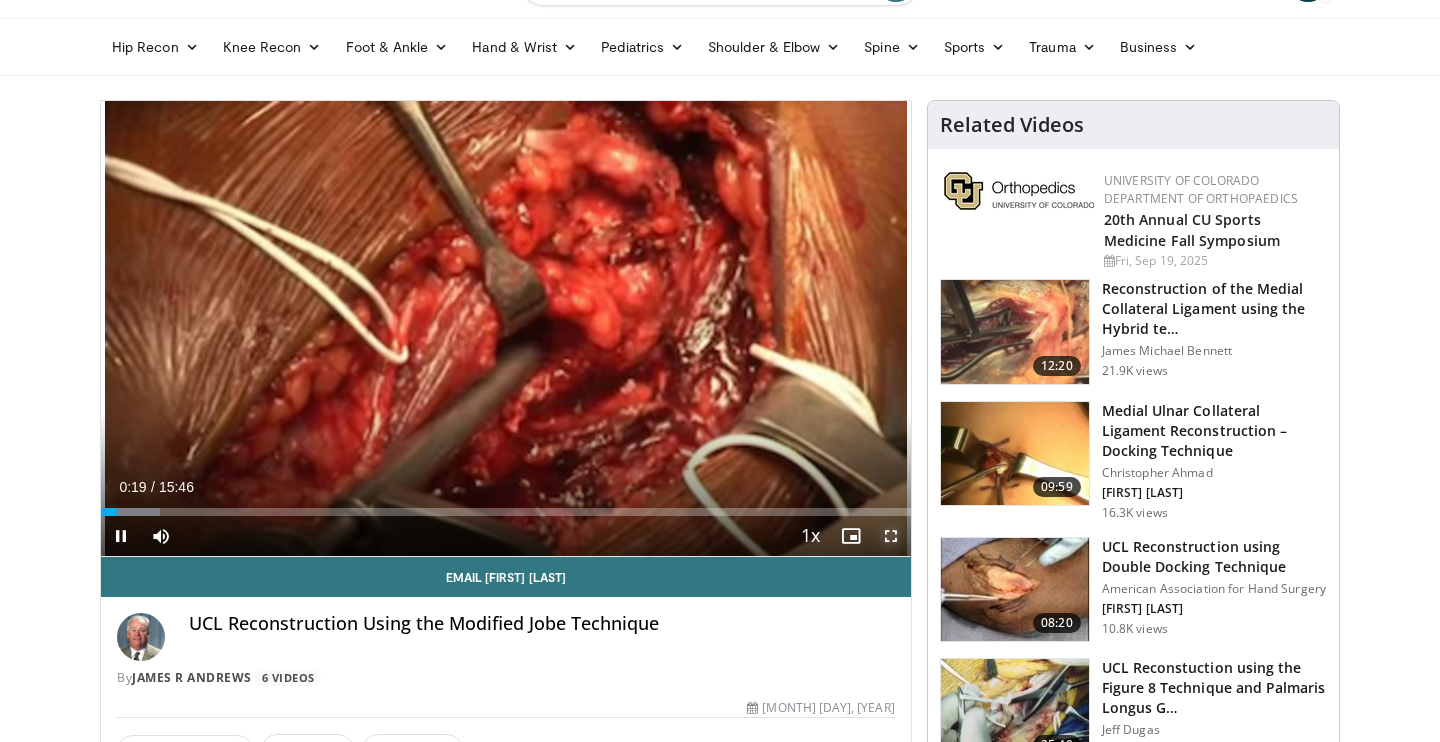 click at bounding box center (891, 536) 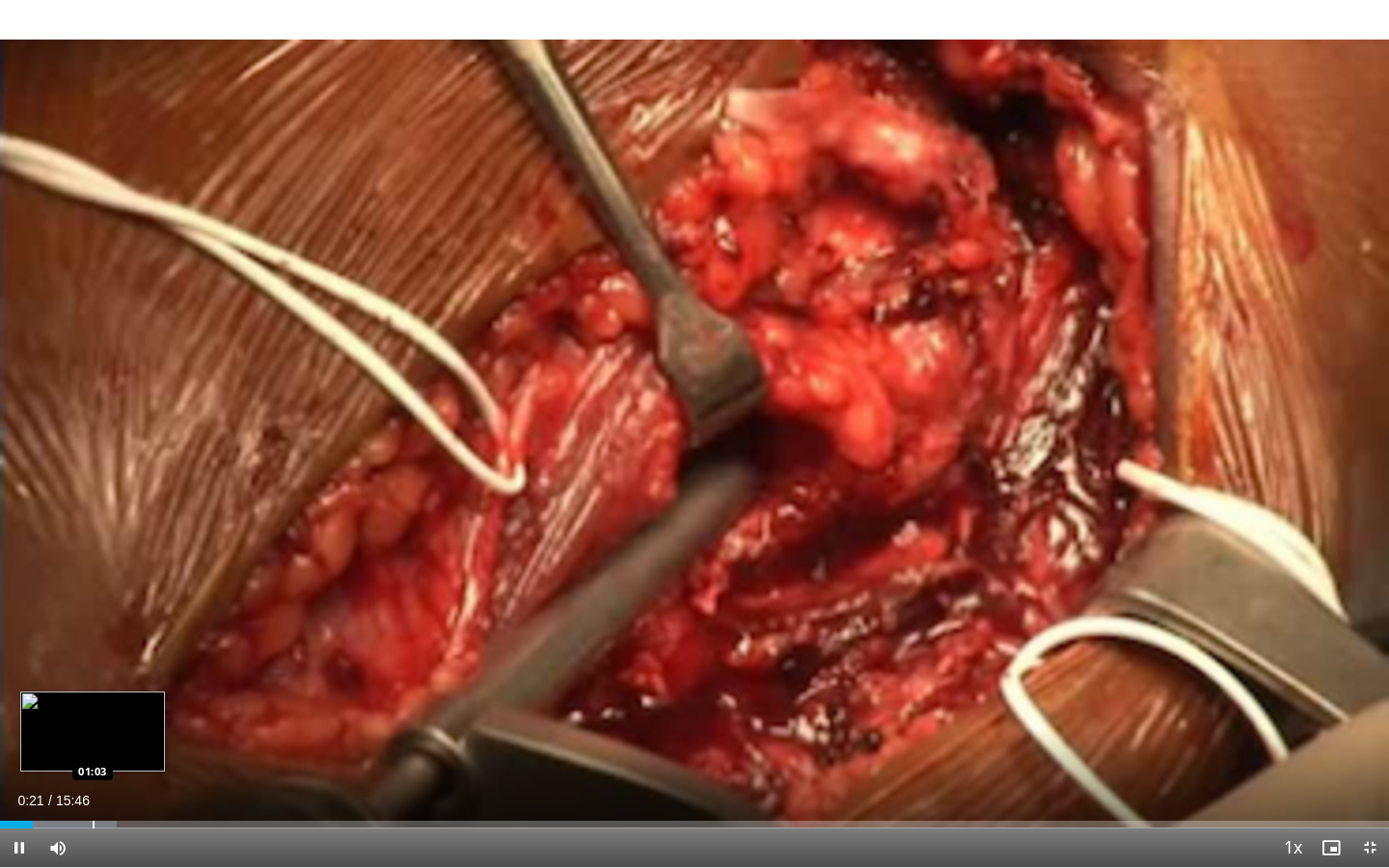 click at bounding box center [94, 825] 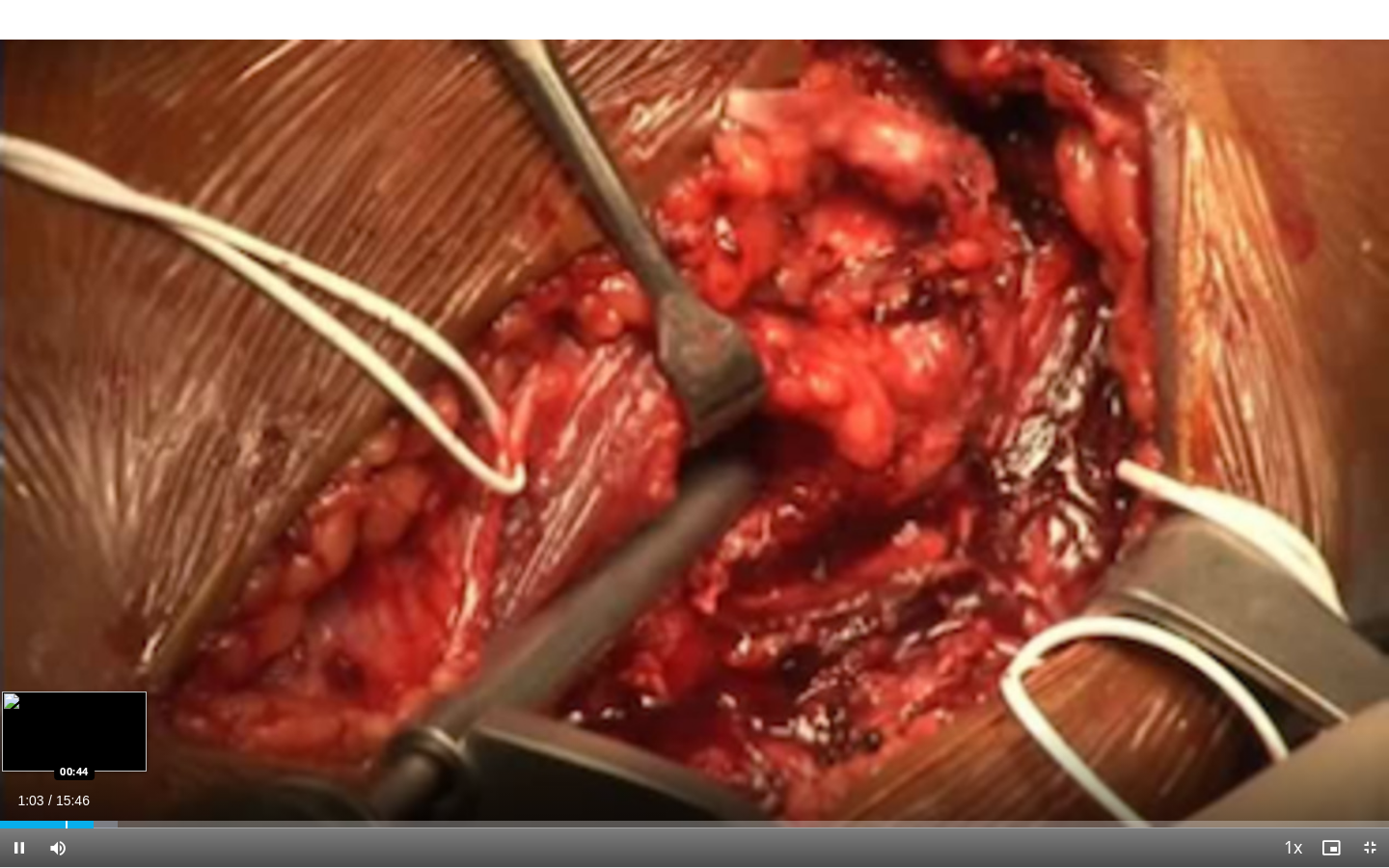 click at bounding box center (67, 825) 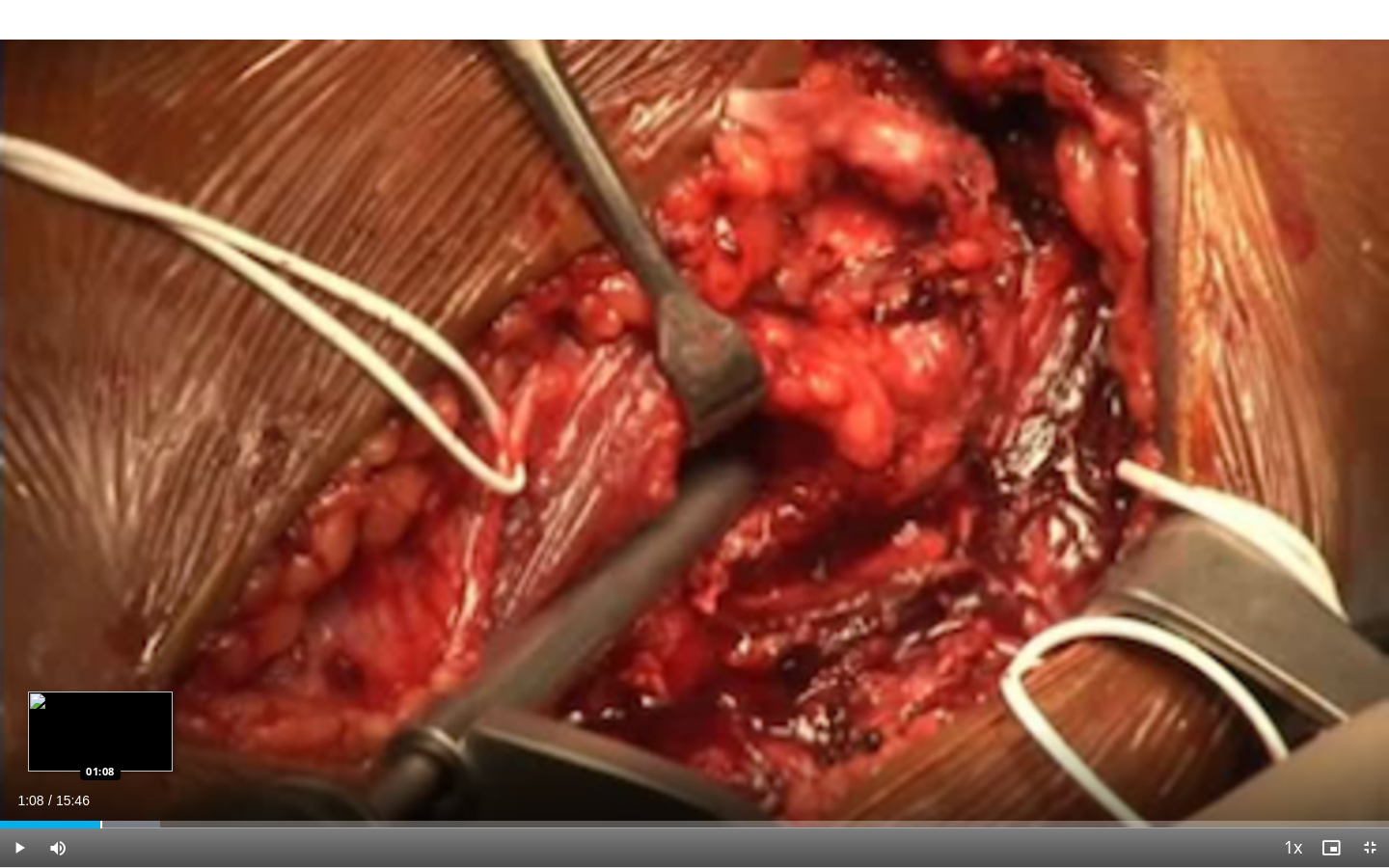 click at bounding box center [101, 825] 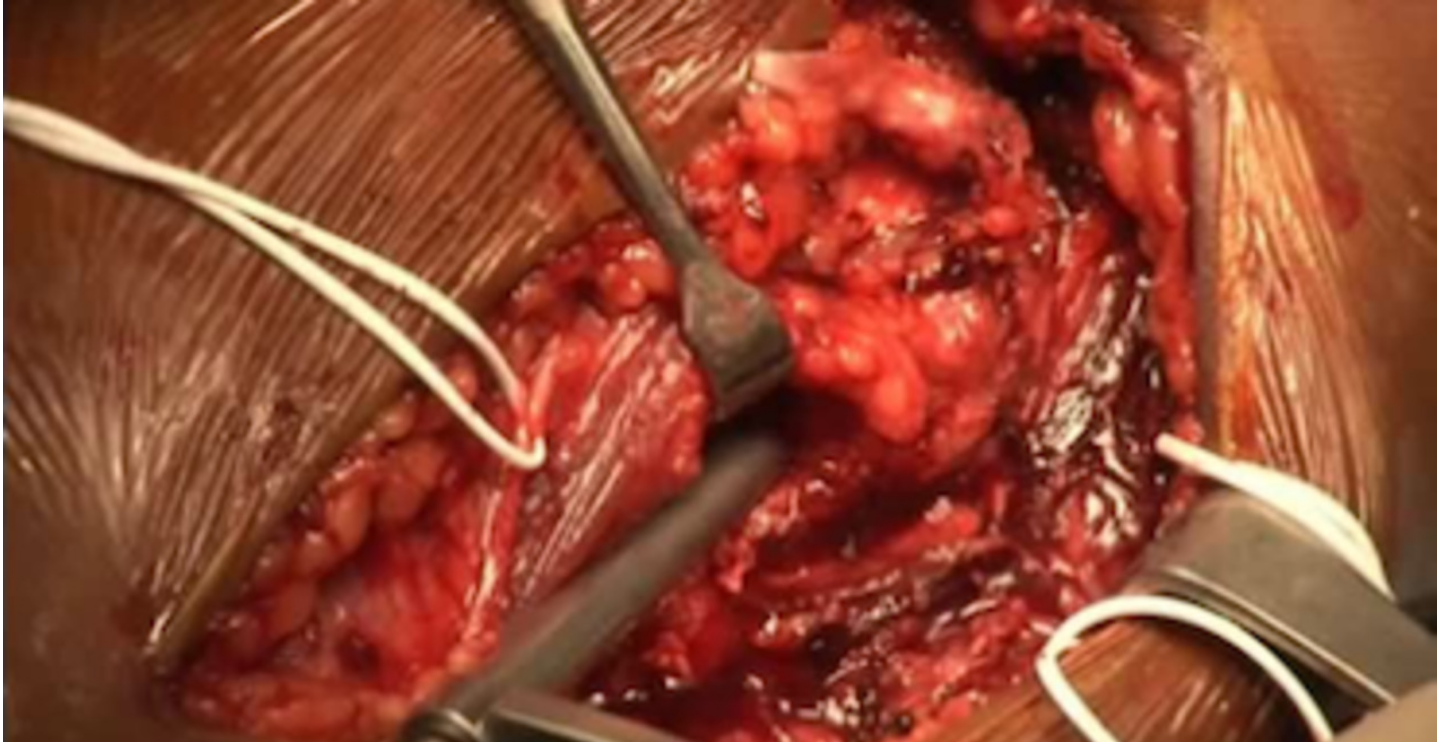 scroll, scrollTop: 0, scrollLeft: 0, axis: both 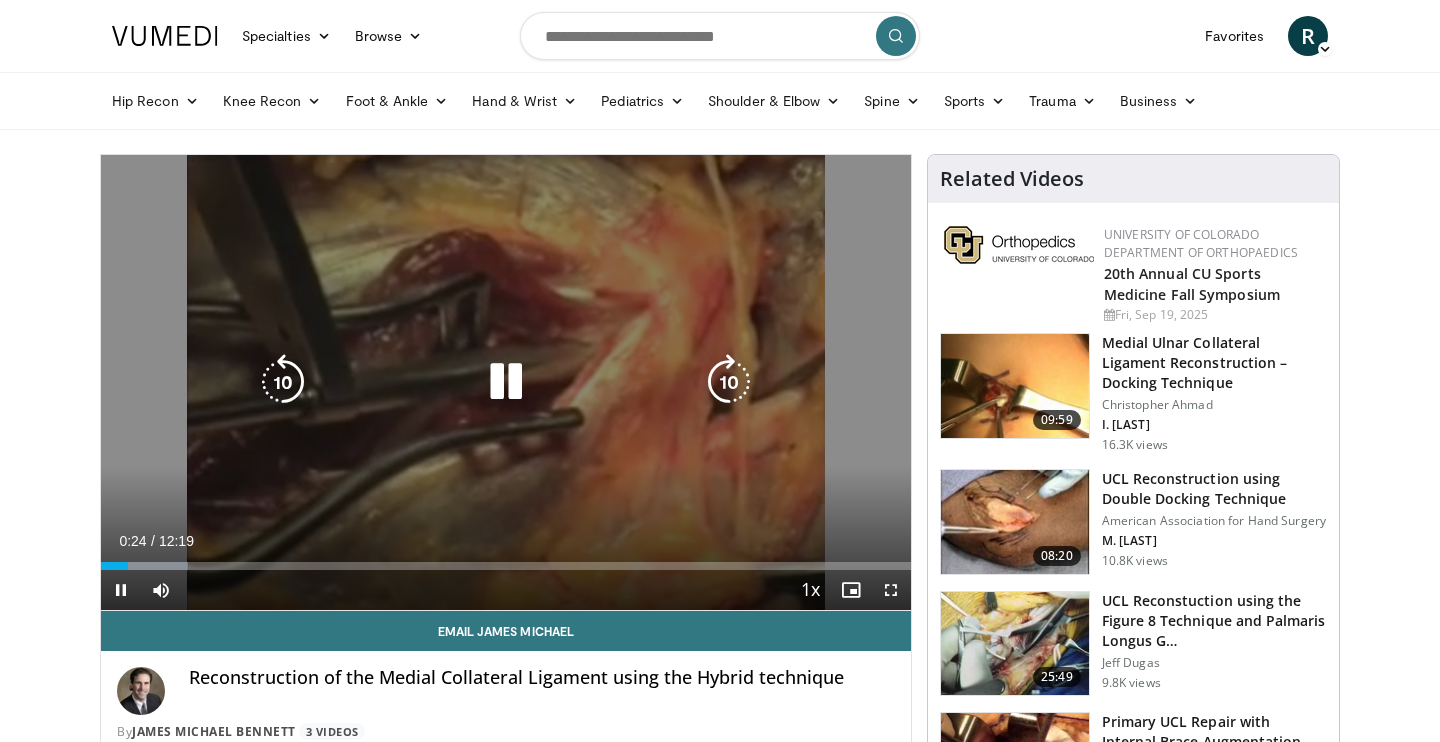 click at bounding box center [506, 382] 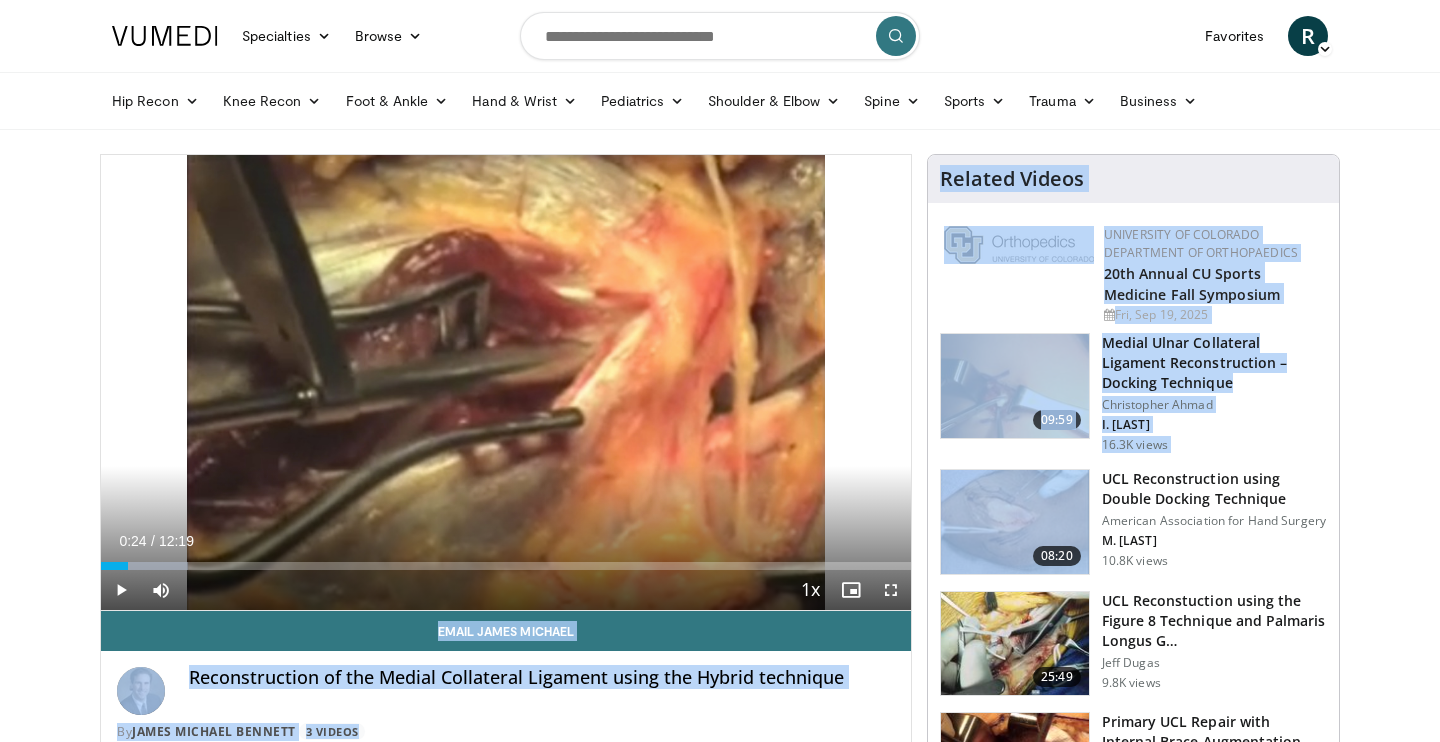 drag, startPoint x: 516, startPoint y: 387, endPoint x: 1123, endPoint y: 547, distance: 627.7332 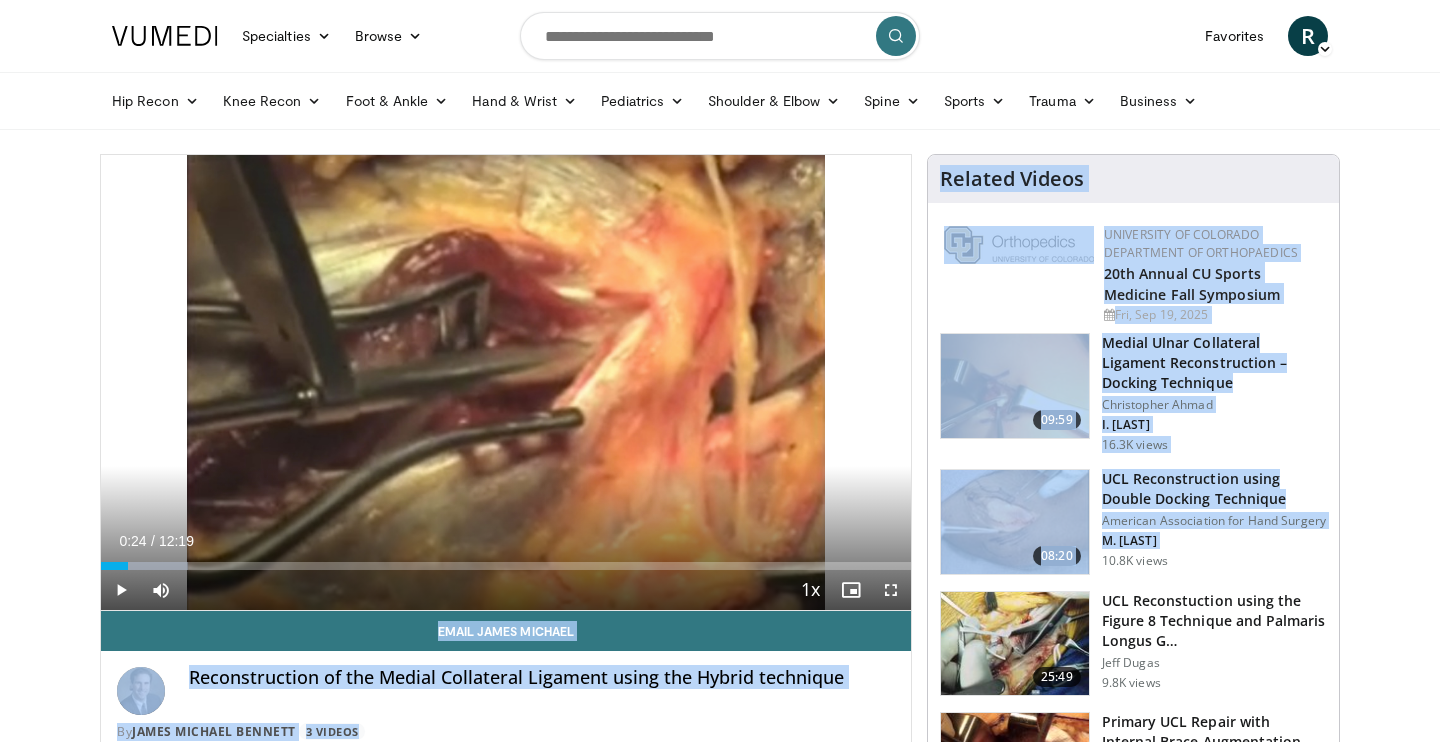 click on "Specialties
Adult & Family Medicine
Allergy, Asthma, Immunology
Anesthesiology
Cardiology
Dental
Dermatology
Endocrinology
Gastroenterology & Hepatology
General Surgery
Hematology & Oncology
Infectious Disease
Nephrology
Neurology
Neurosurgery
Obstetrics & Gynecology
Ophthalmology
Oral Maxillofacial
Orthopaedics
Otolaryngology
Pediatrics
Plastic Surgery
Podiatry
Psychiatry
Pulmonology
Radiation Oncology
Radiology
Rheumatology
Urology" at bounding box center [720, 1589] 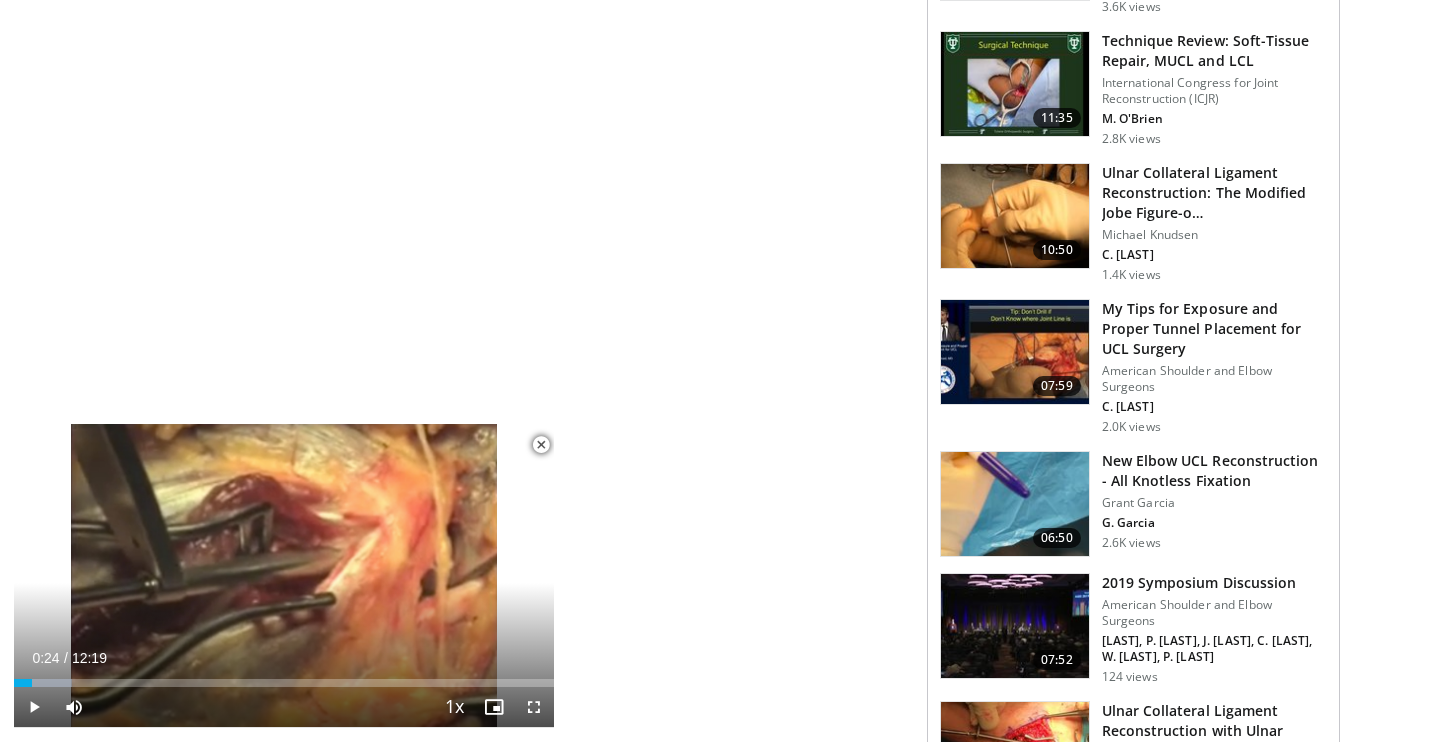 scroll, scrollTop: 1850, scrollLeft: 0, axis: vertical 